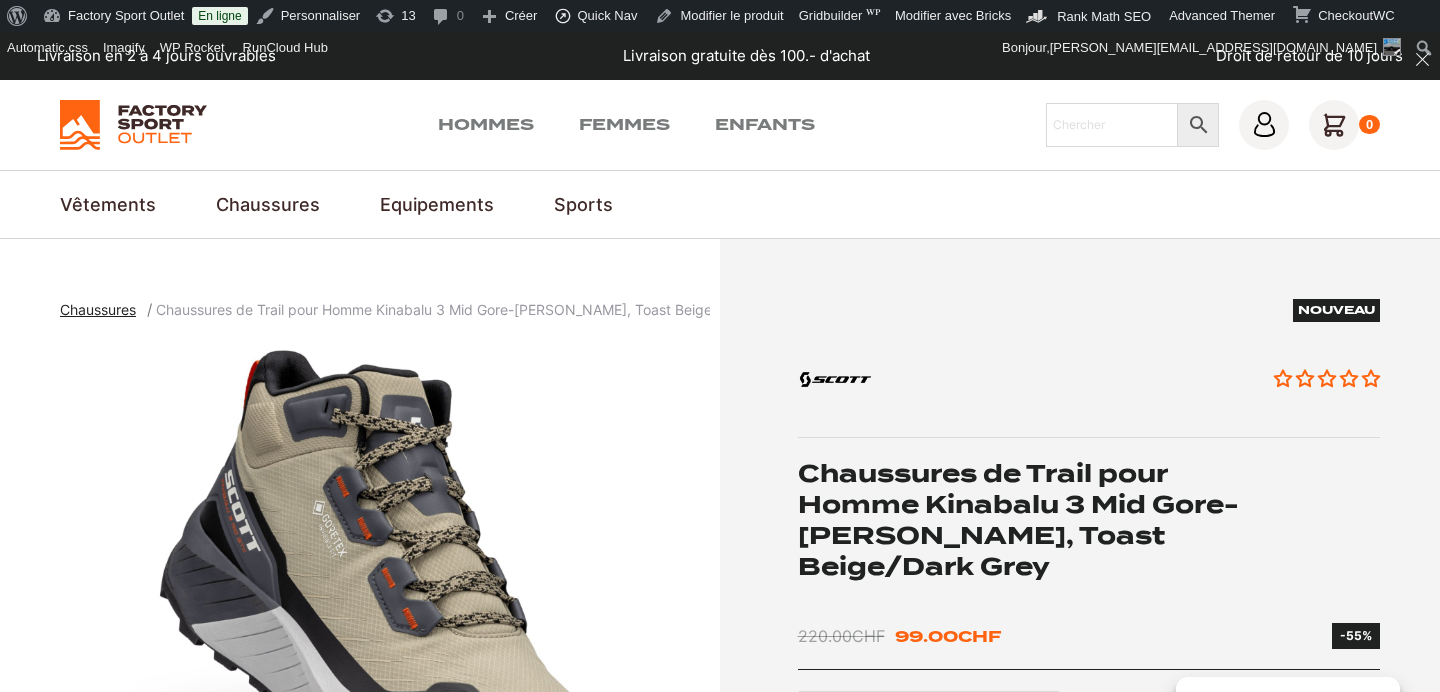 scroll, scrollTop: 1377, scrollLeft: 0, axis: vertical 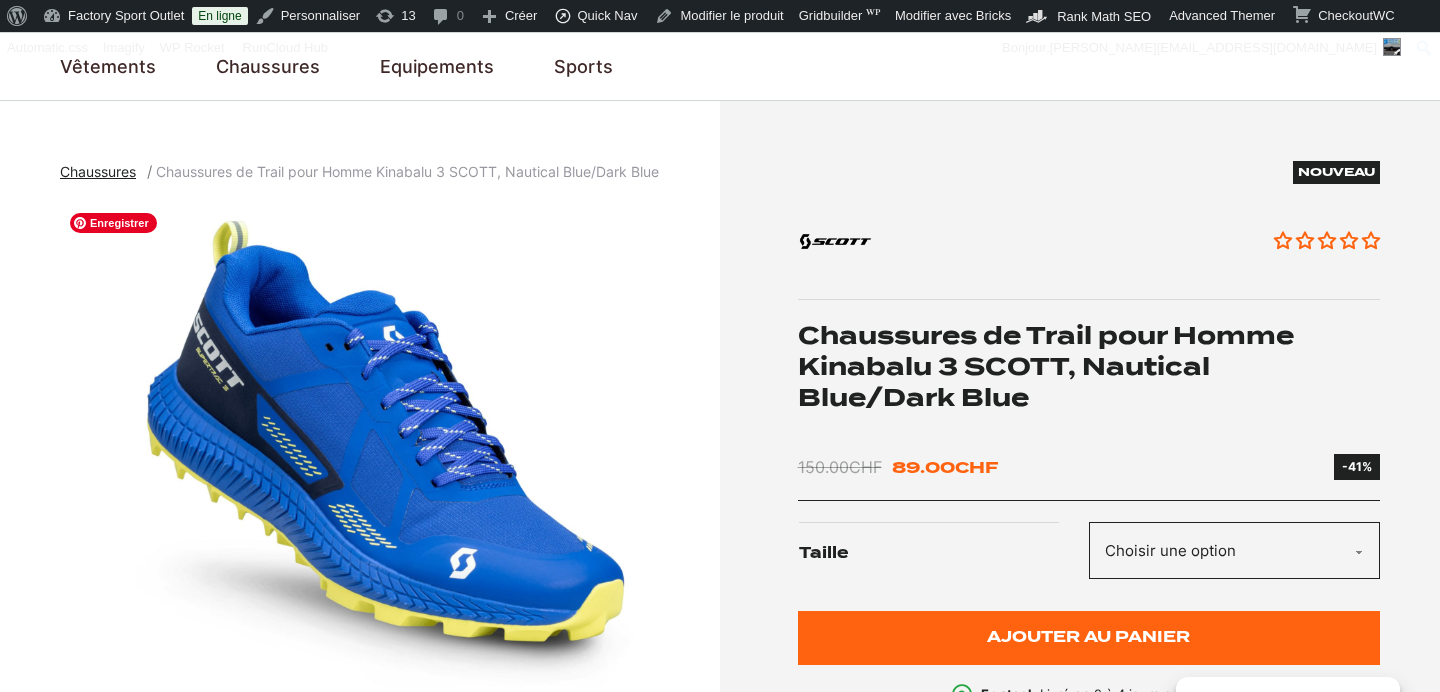 click at bounding box center (385, 453) 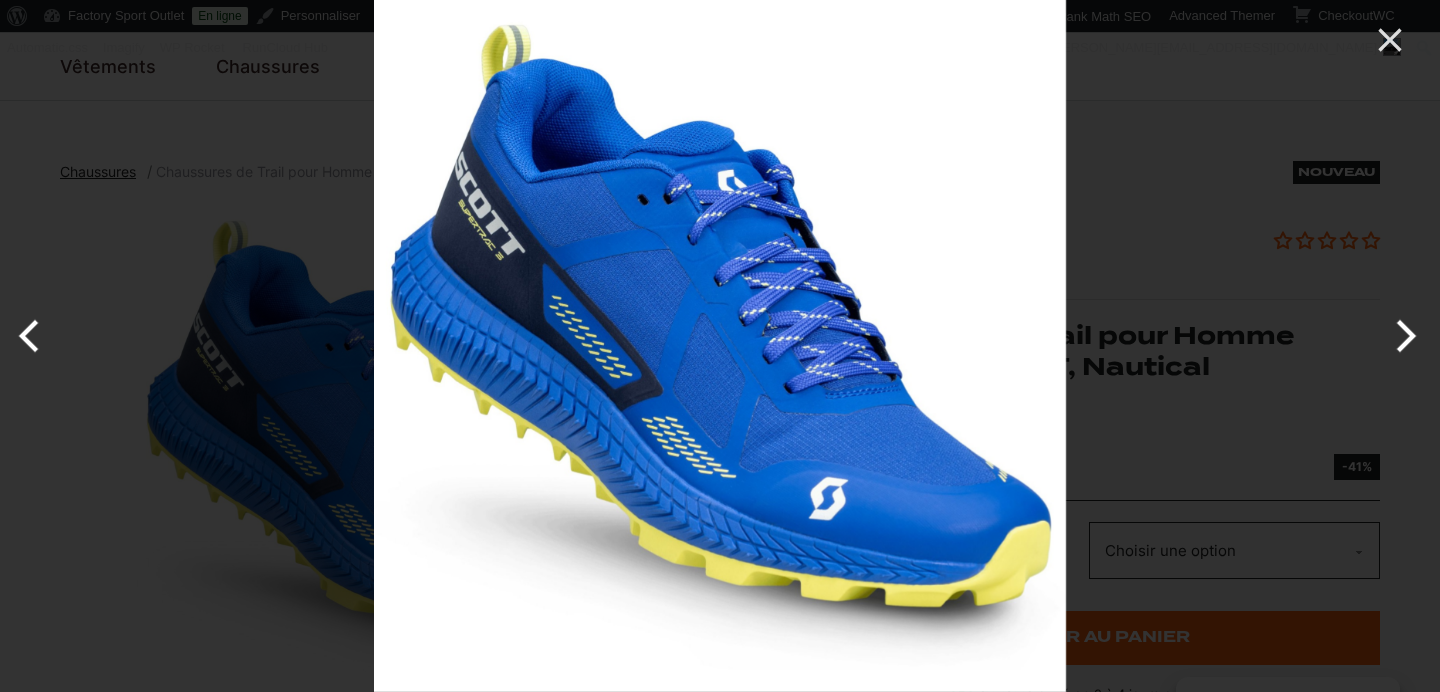 click at bounding box center [1402, 336] 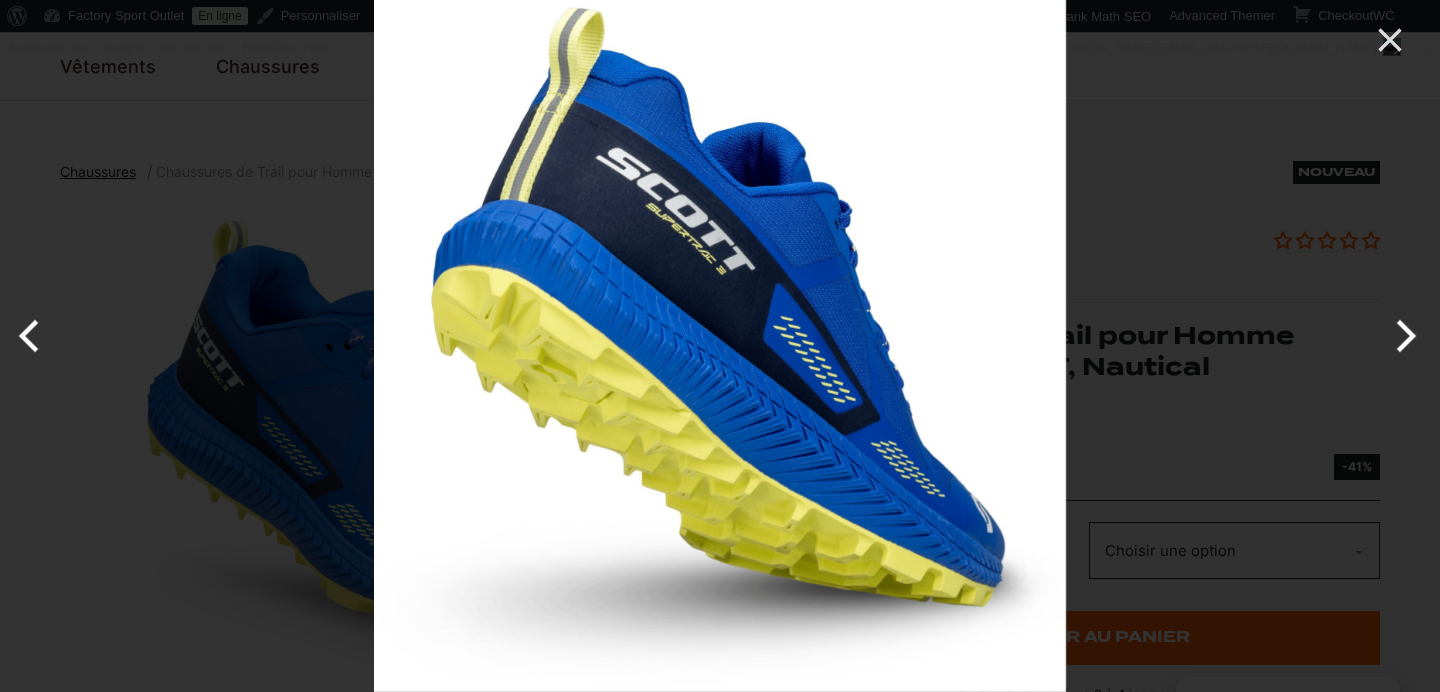 click at bounding box center (1402, 336) 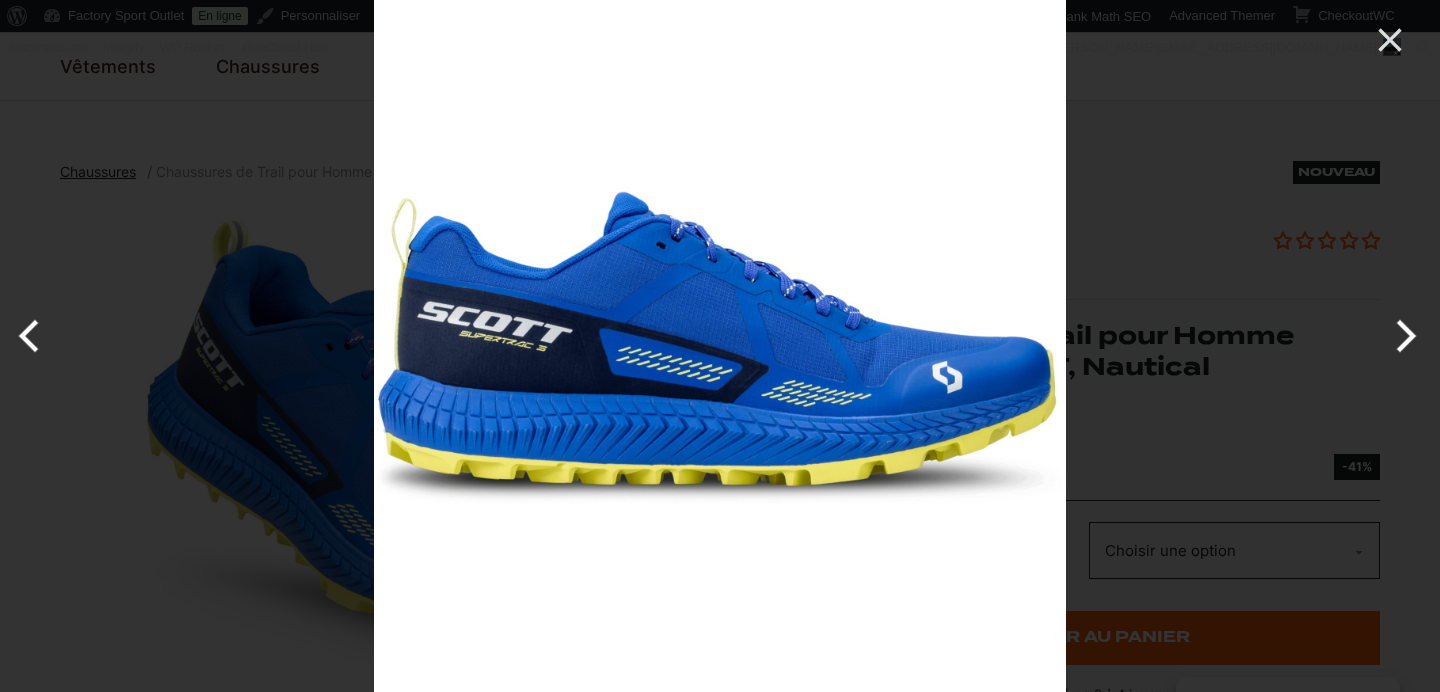 click at bounding box center [1402, 336] 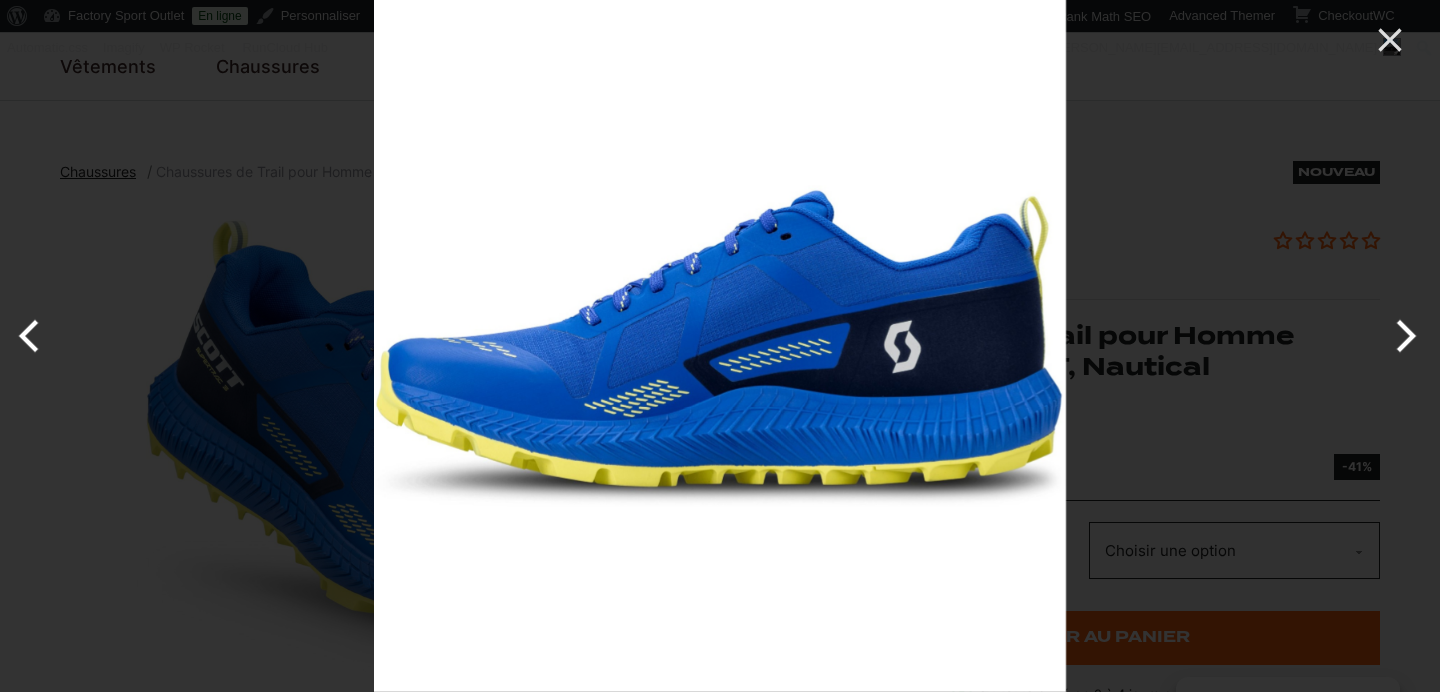 click at bounding box center (1402, 336) 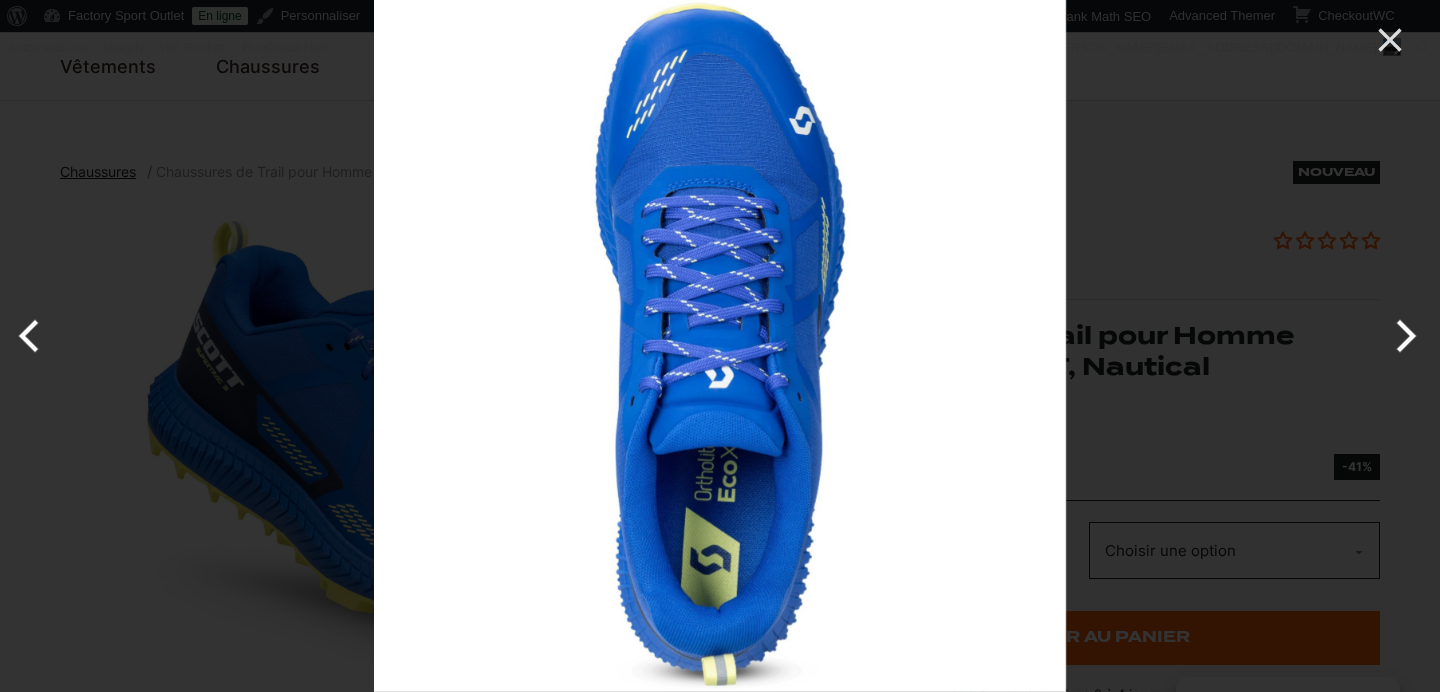 click at bounding box center [1402, 336] 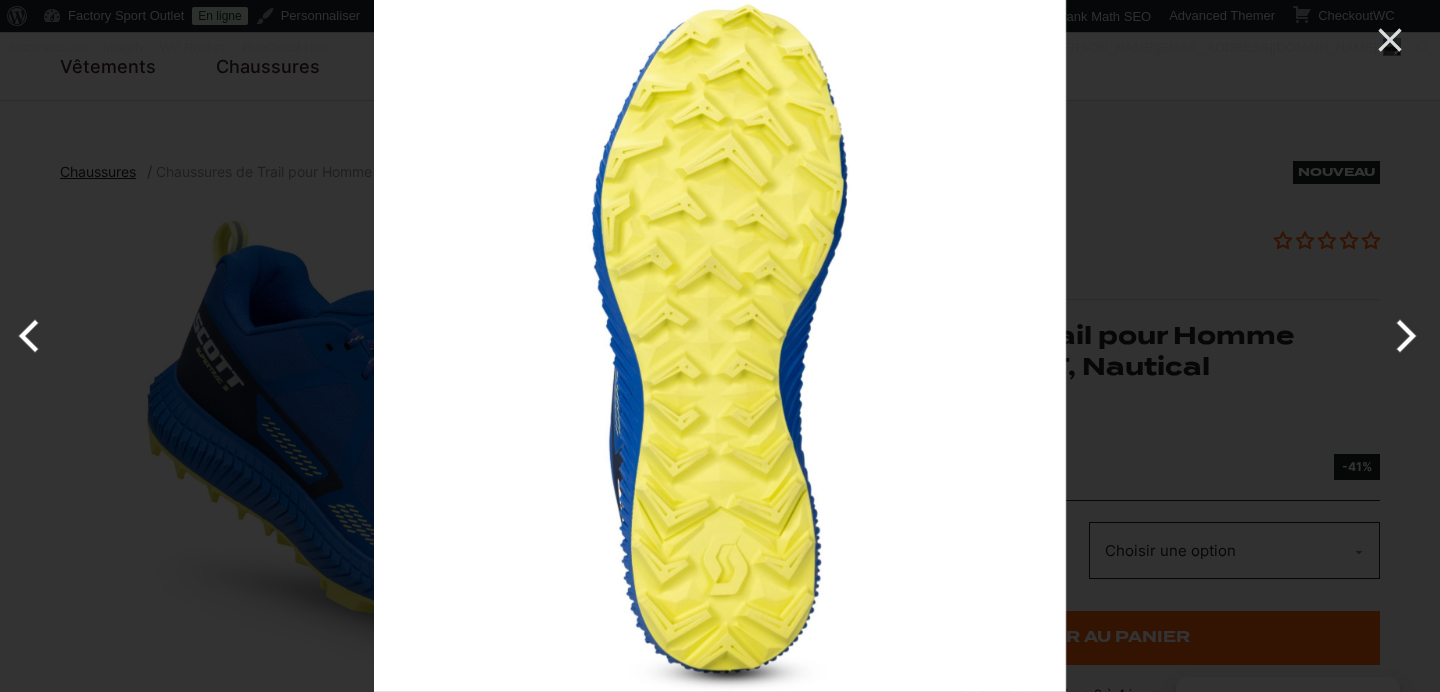 click at bounding box center (1402, 336) 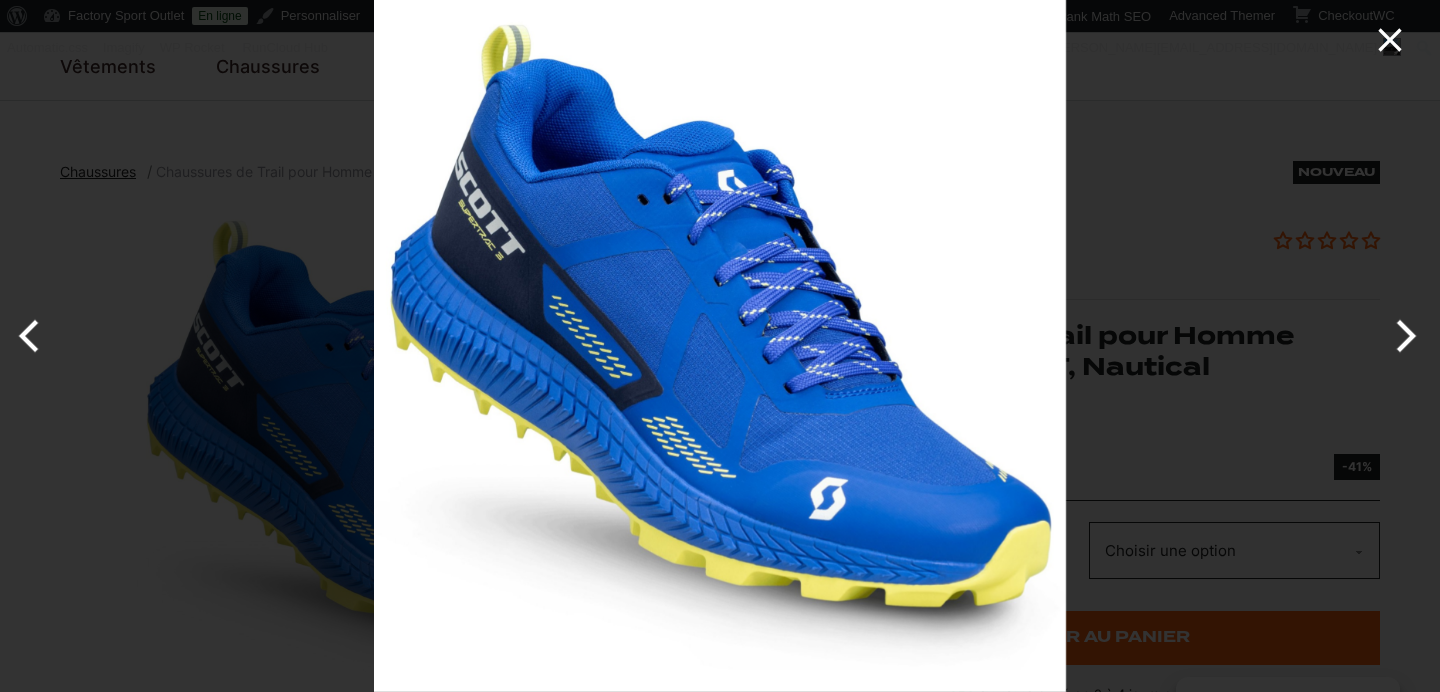 click 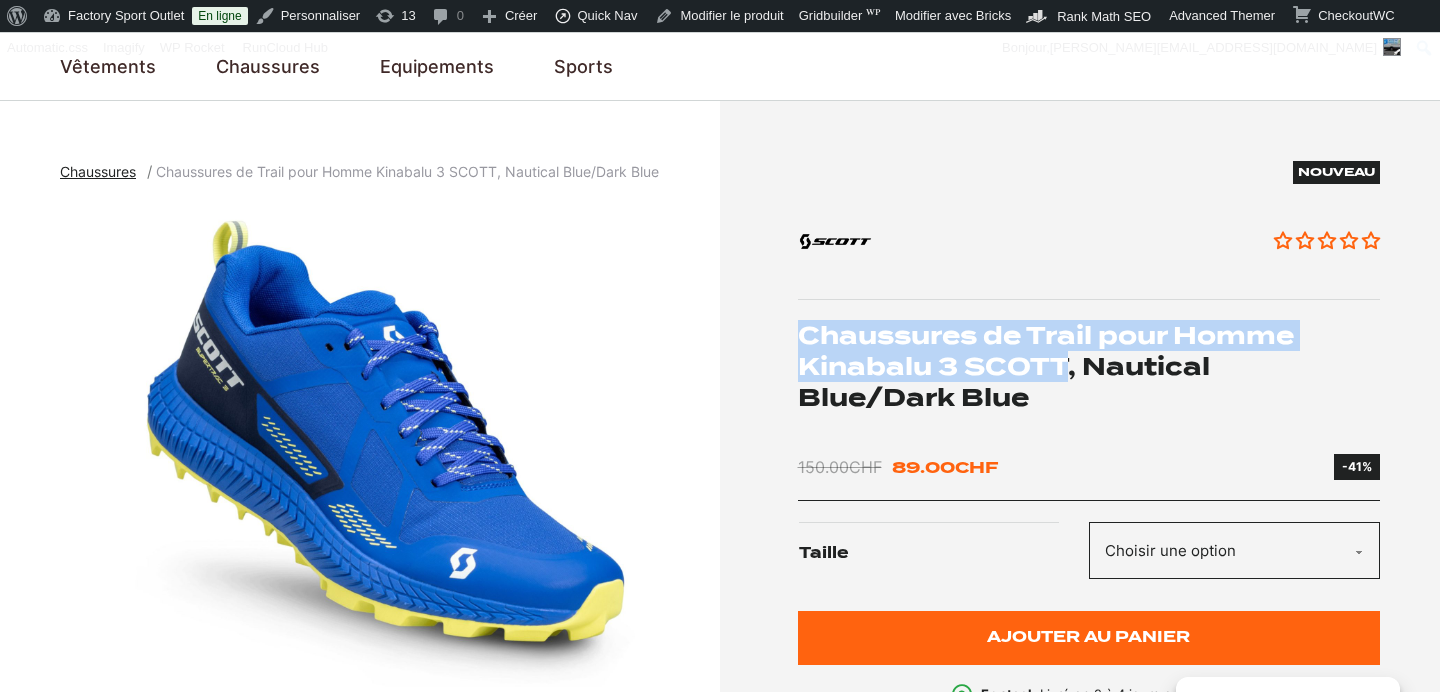 drag, startPoint x: 800, startPoint y: 326, endPoint x: 1070, endPoint y: 356, distance: 271.66156 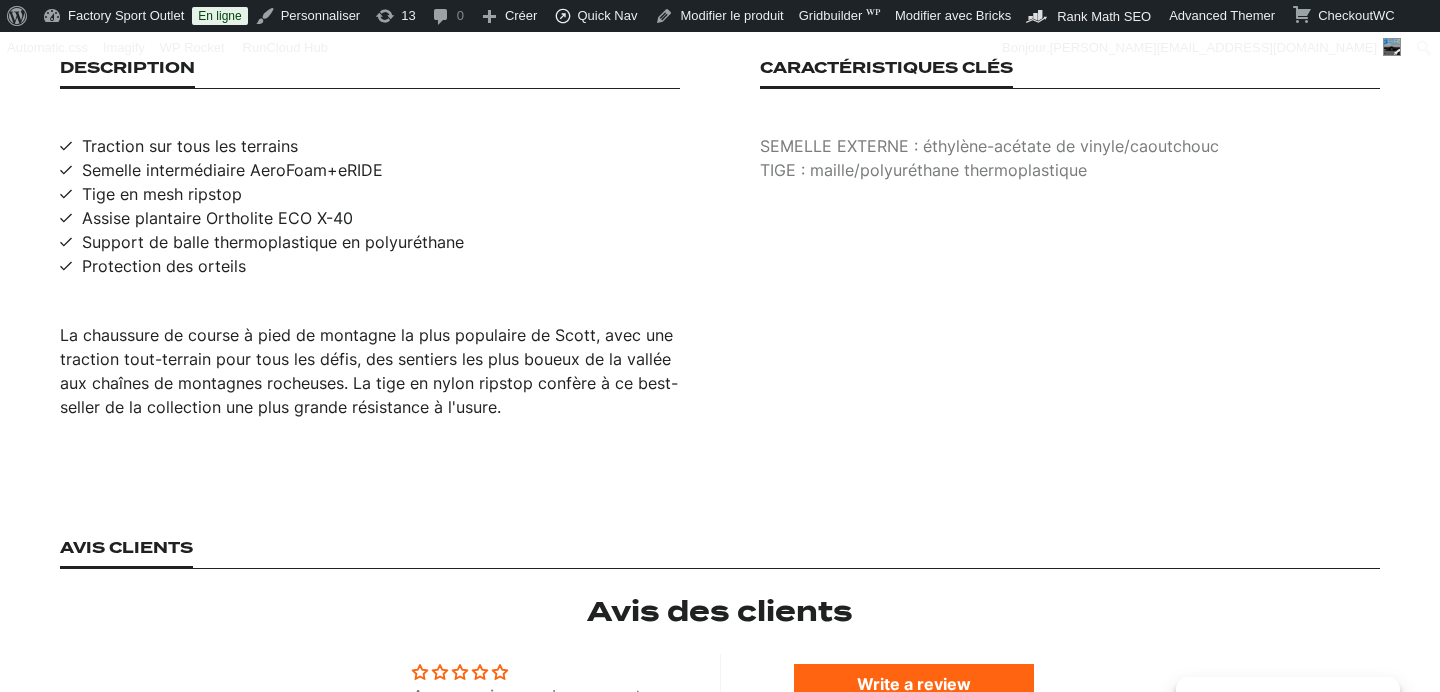 scroll, scrollTop: 1378, scrollLeft: 0, axis: vertical 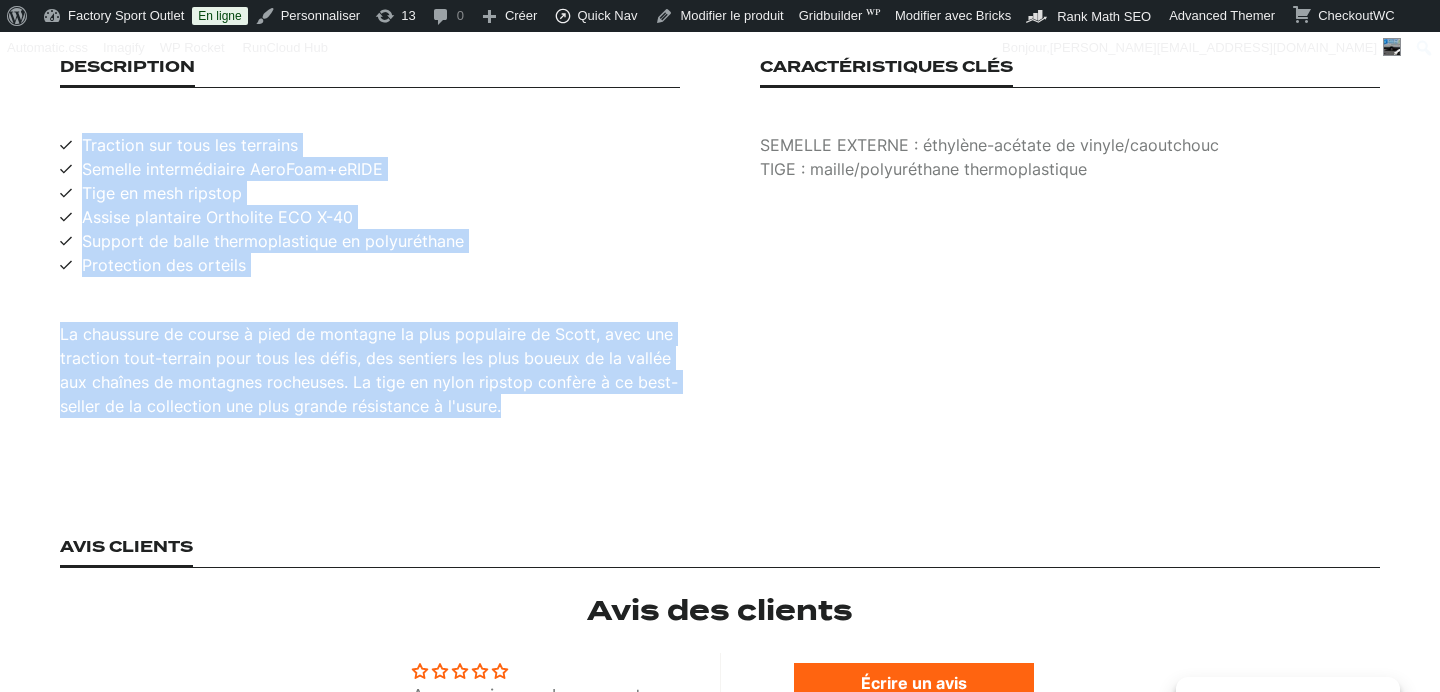 drag, startPoint x: 84, startPoint y: 118, endPoint x: 497, endPoint y: 385, distance: 491.79062 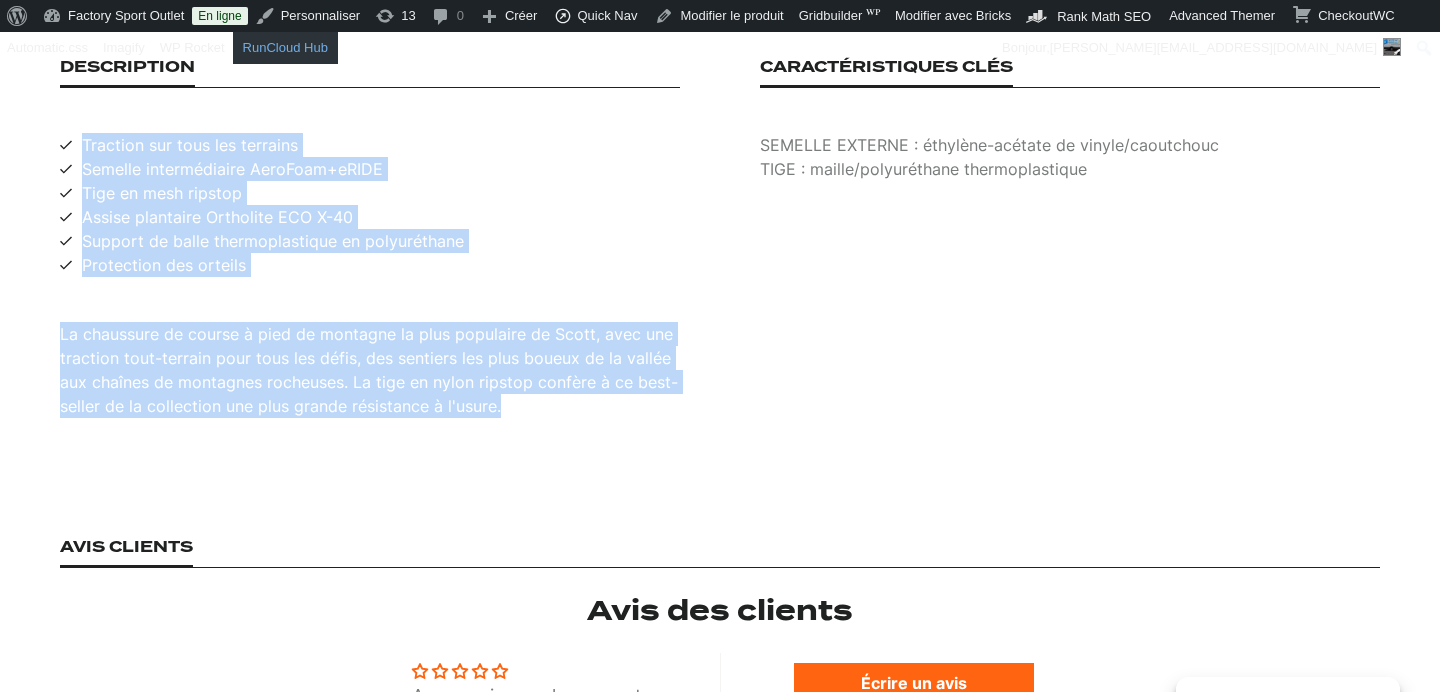 copy on "Traction sur tous les terrains Semelle intermédiaire AeroFoam+eRIDE Tige en mesh ripstop Assise plantaire Ortholite ECO X-40 Support de balle thermoplastique en polyuréthane Protection des orteils La chaussure de course à pied de montagne la plus populaire de Scott, avec une traction tout-terrain pour tous les défis, des sentiers les plus boueux de la vallée aux chaînes de montagnes rocheuses. La tige en nylon ripstop confère à ce best-seller de la collection une plus grande résistance à l'usure." 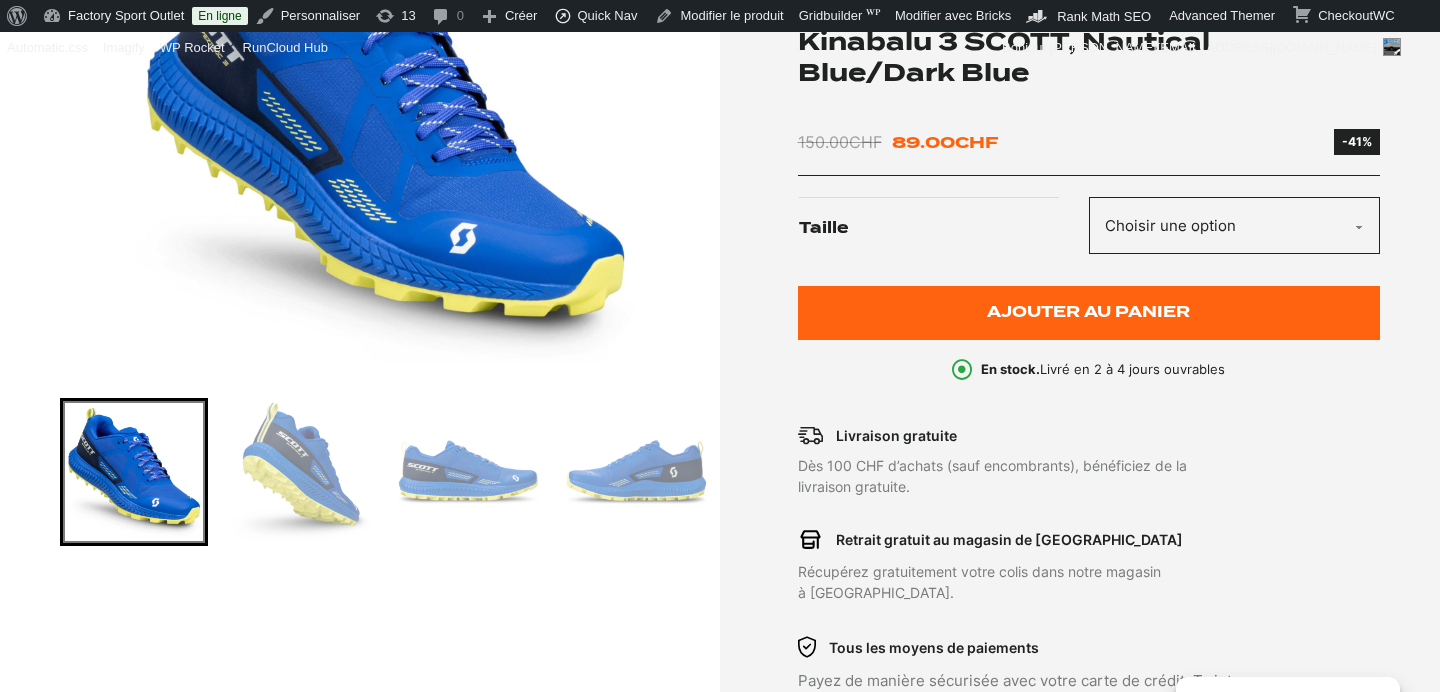 scroll, scrollTop: 0, scrollLeft: 0, axis: both 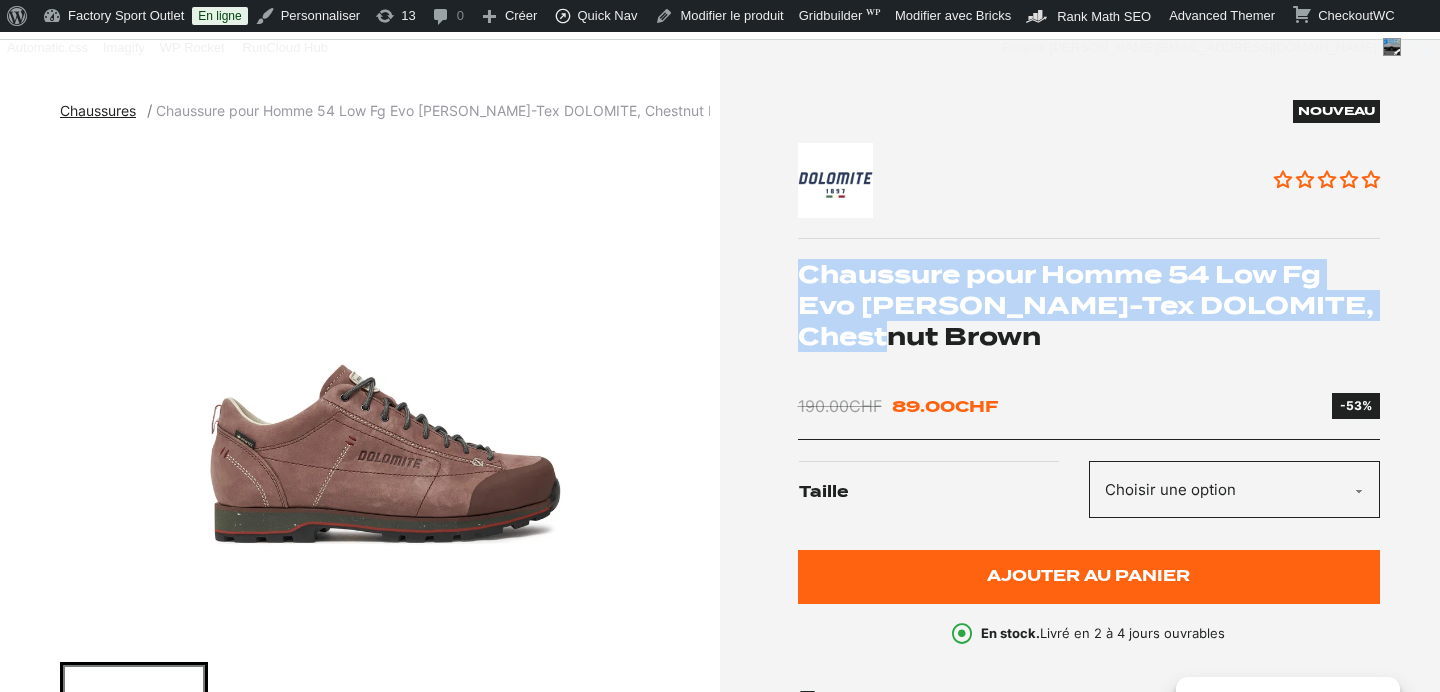 drag, startPoint x: 797, startPoint y: 273, endPoint x: 1200, endPoint y: 323, distance: 406.0899 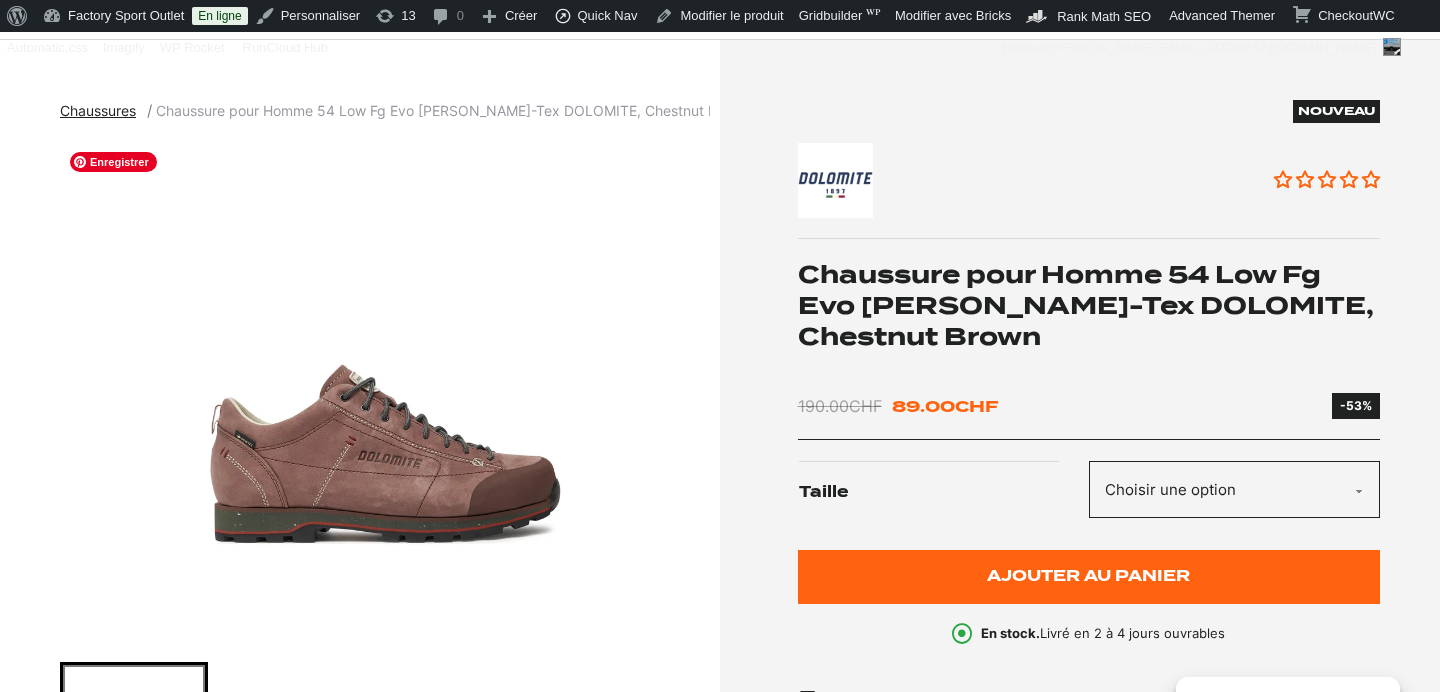 click at bounding box center (385, 392) 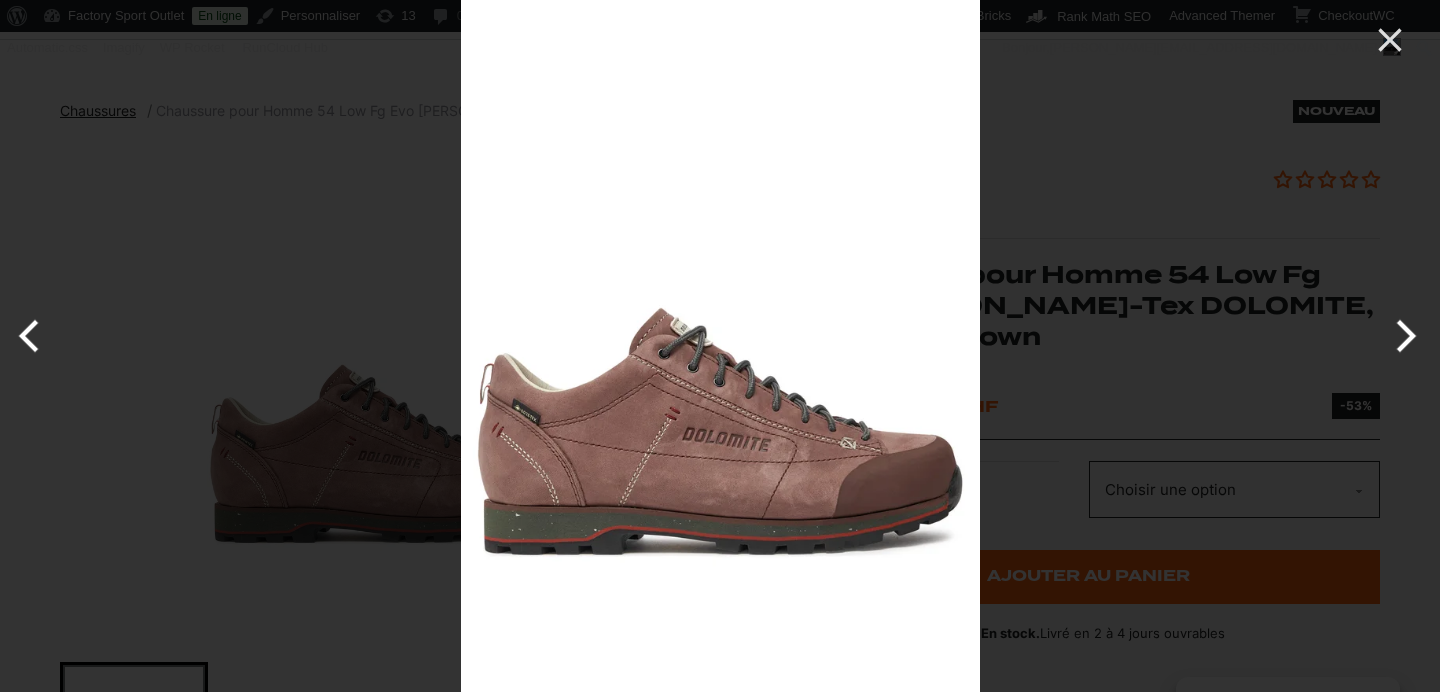 click at bounding box center [1402, 336] 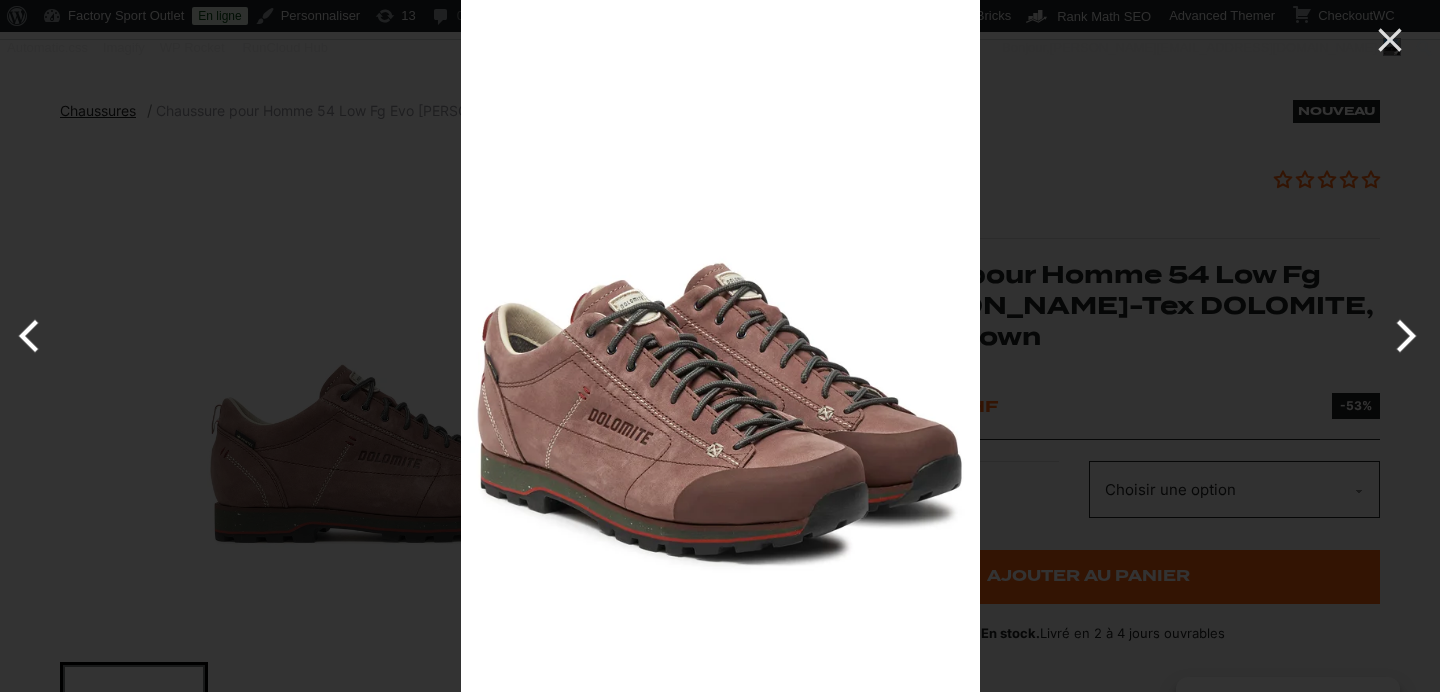 click at bounding box center (1402, 336) 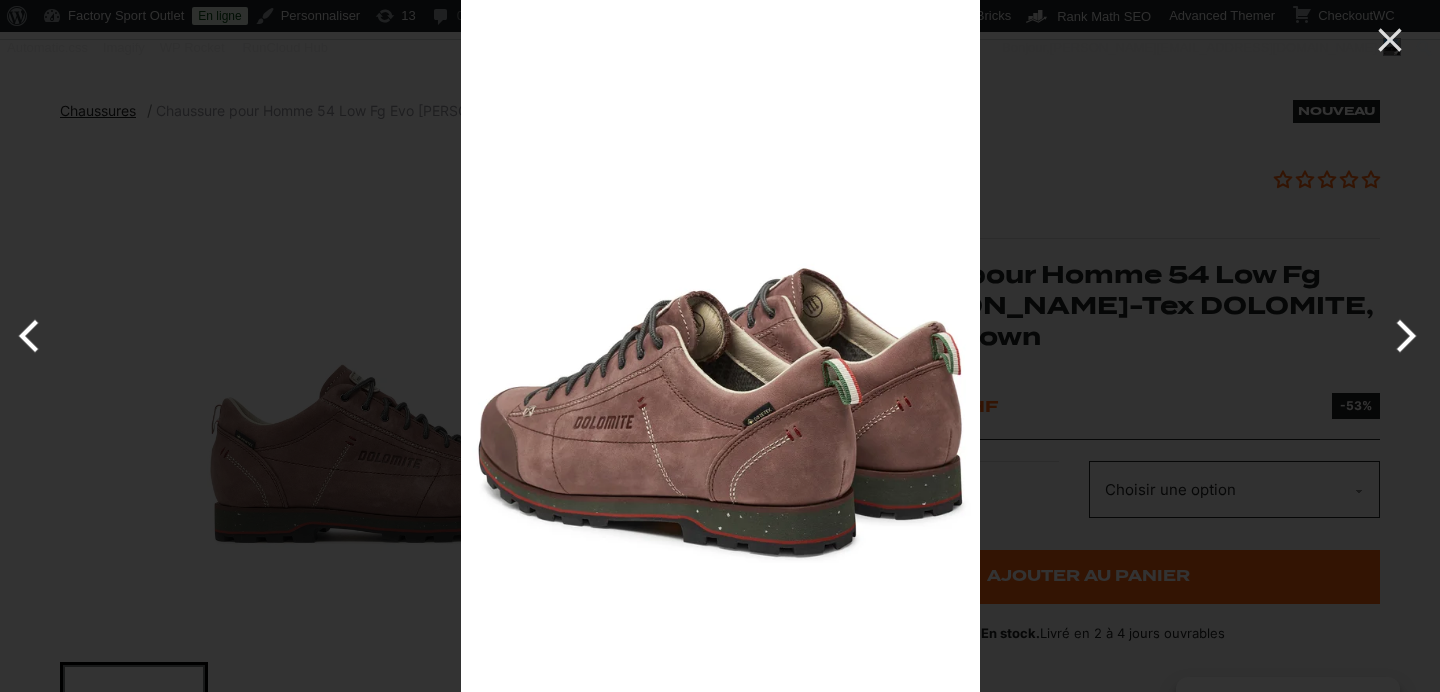 click at bounding box center [1402, 336] 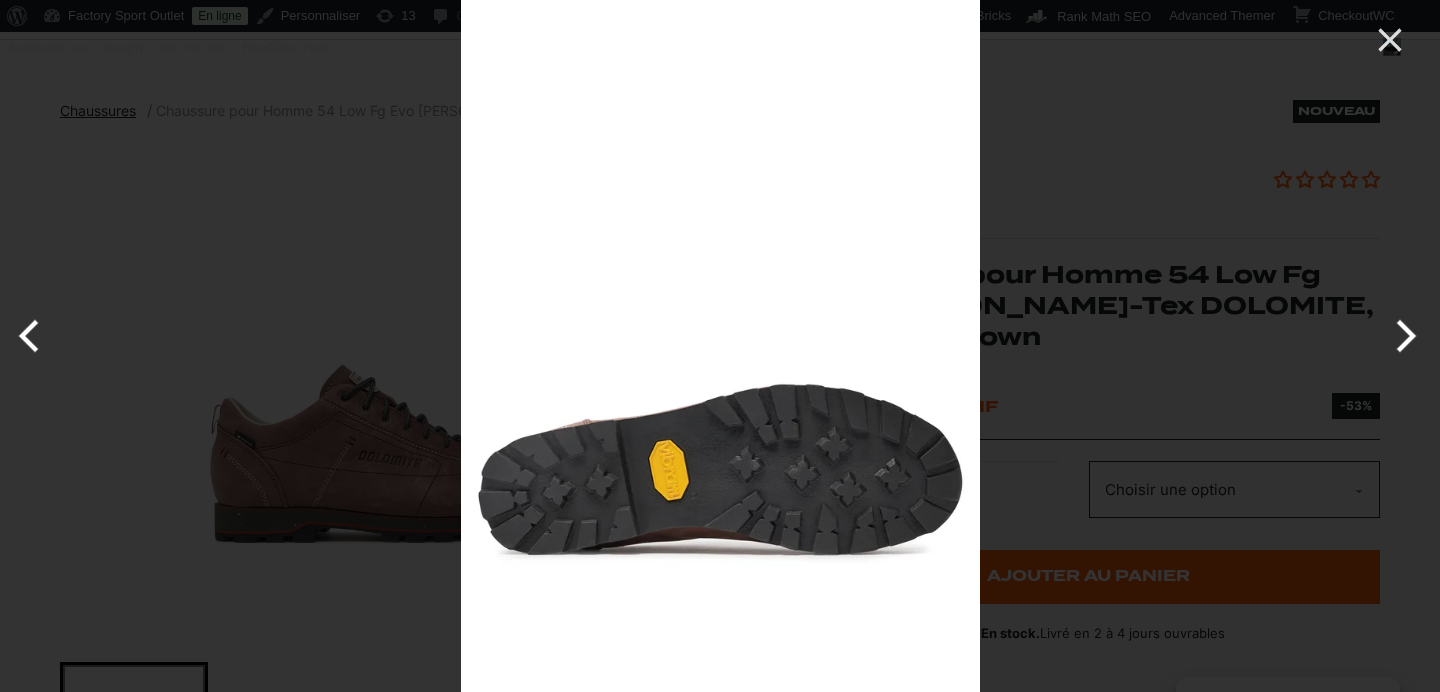 click at bounding box center [1402, 336] 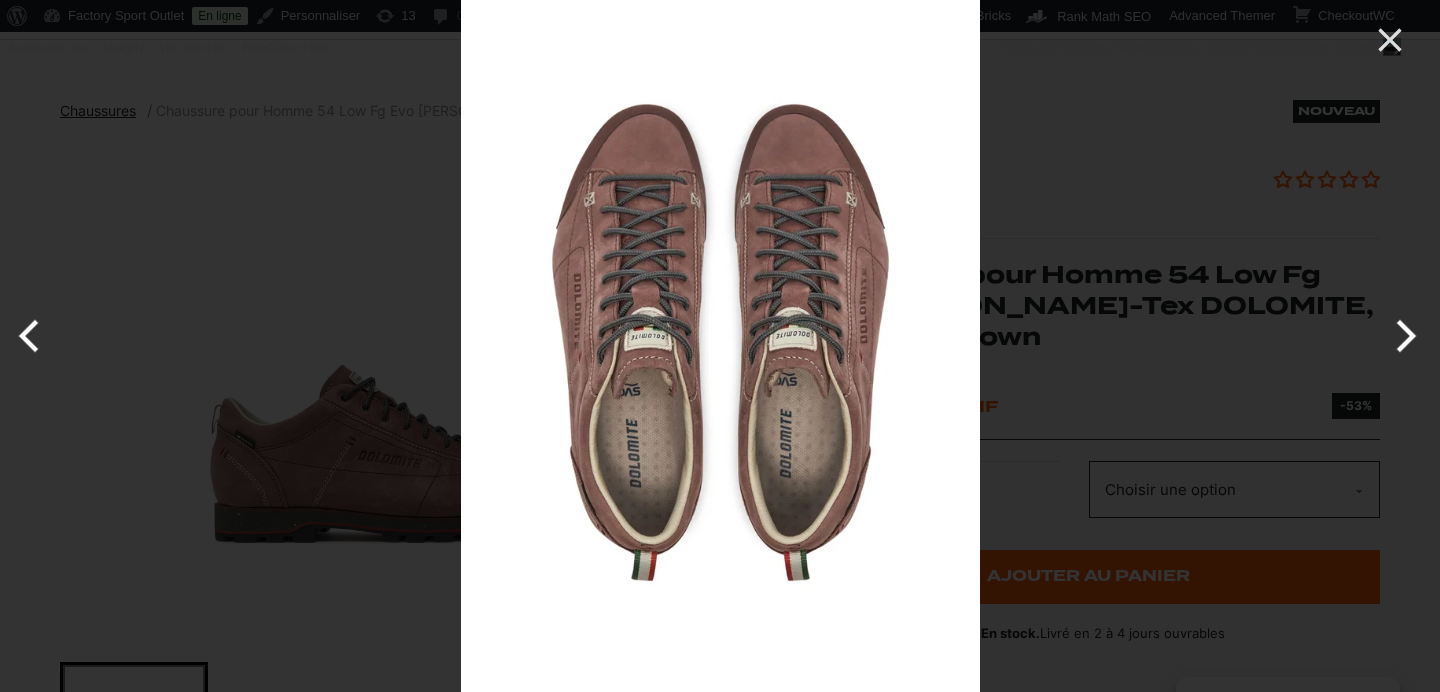 click at bounding box center (1402, 336) 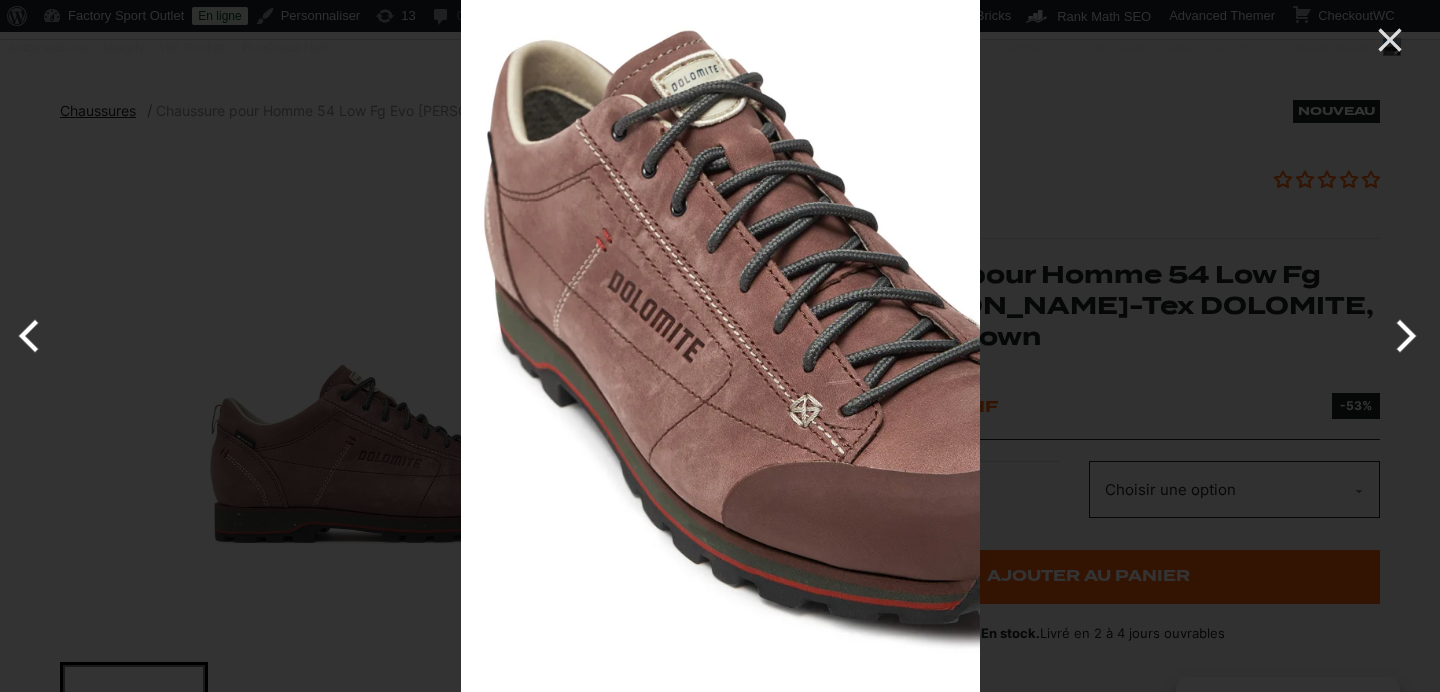 click at bounding box center [1402, 336] 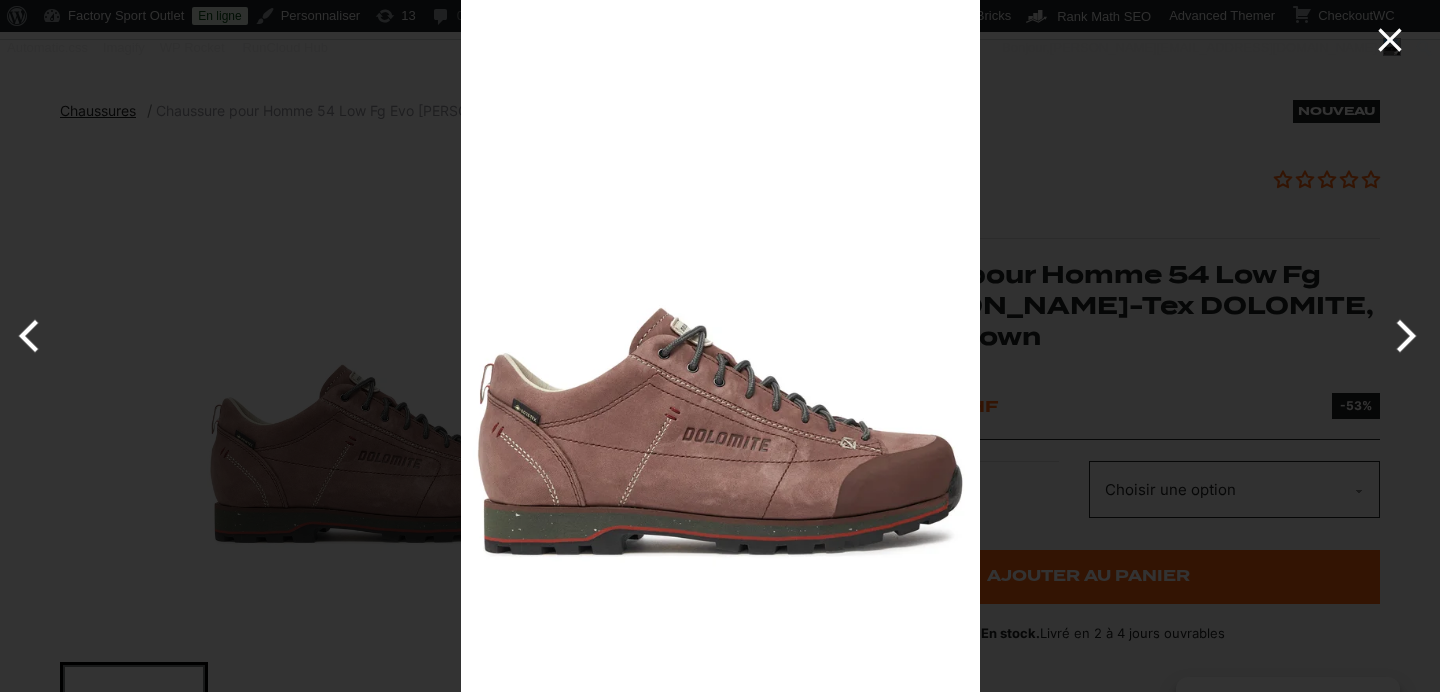 click 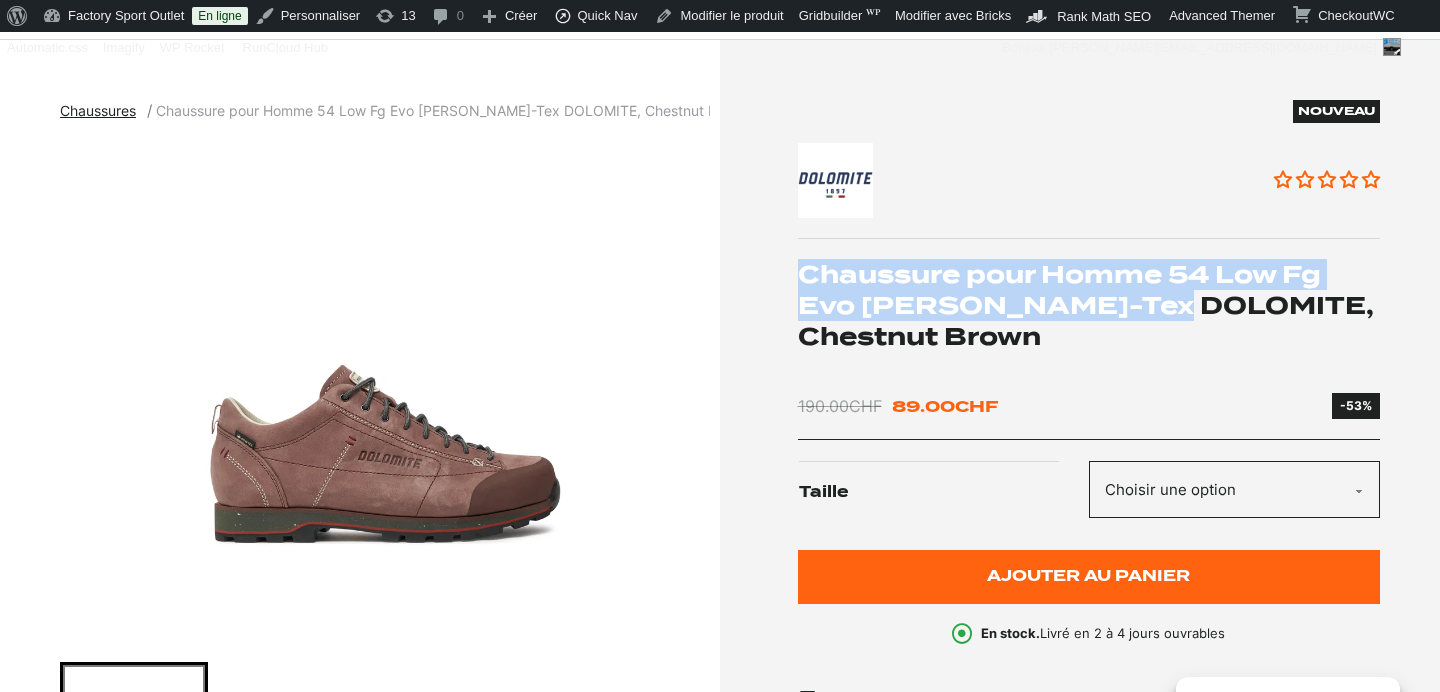 drag, startPoint x: 802, startPoint y: 267, endPoint x: 1206, endPoint y: 306, distance: 405.87805 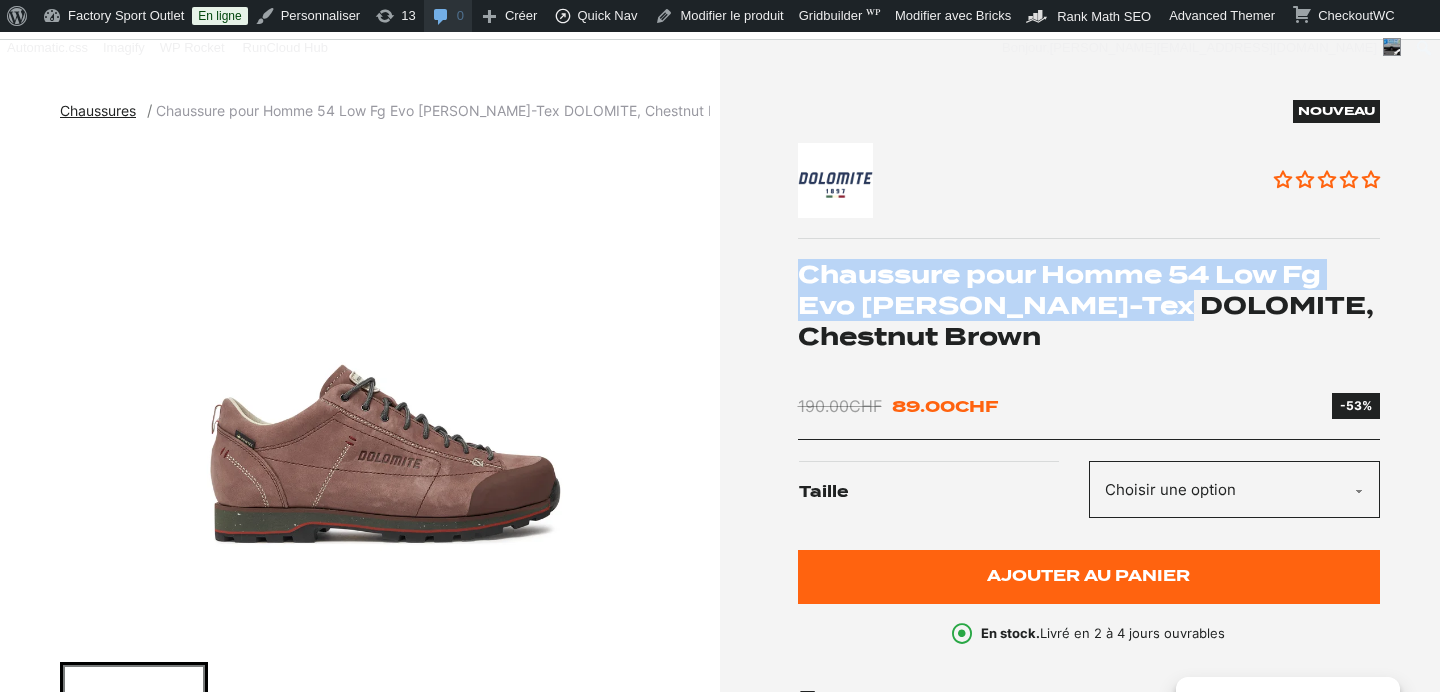 copy on "Chaussure pour Homme 54 Low Fg Evo Gore-Tex DOLOMITE" 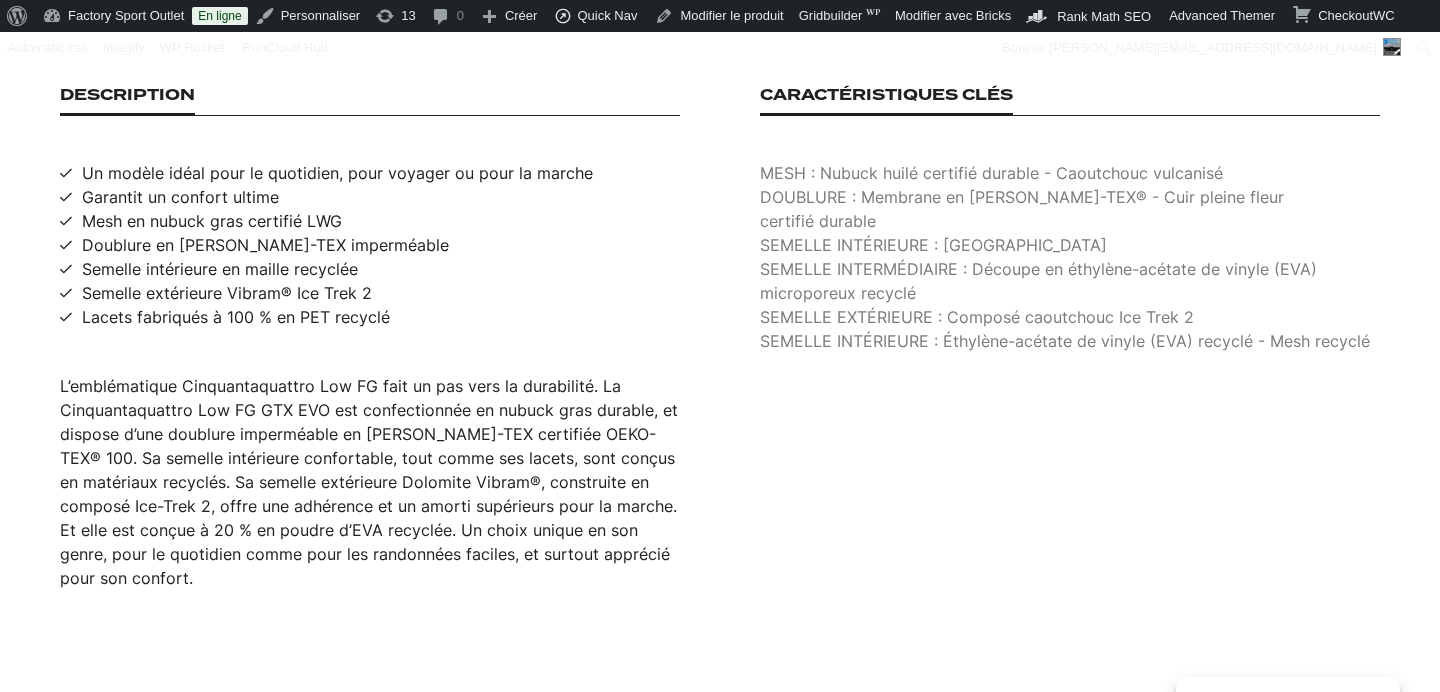 scroll, scrollTop: 1351, scrollLeft: 0, axis: vertical 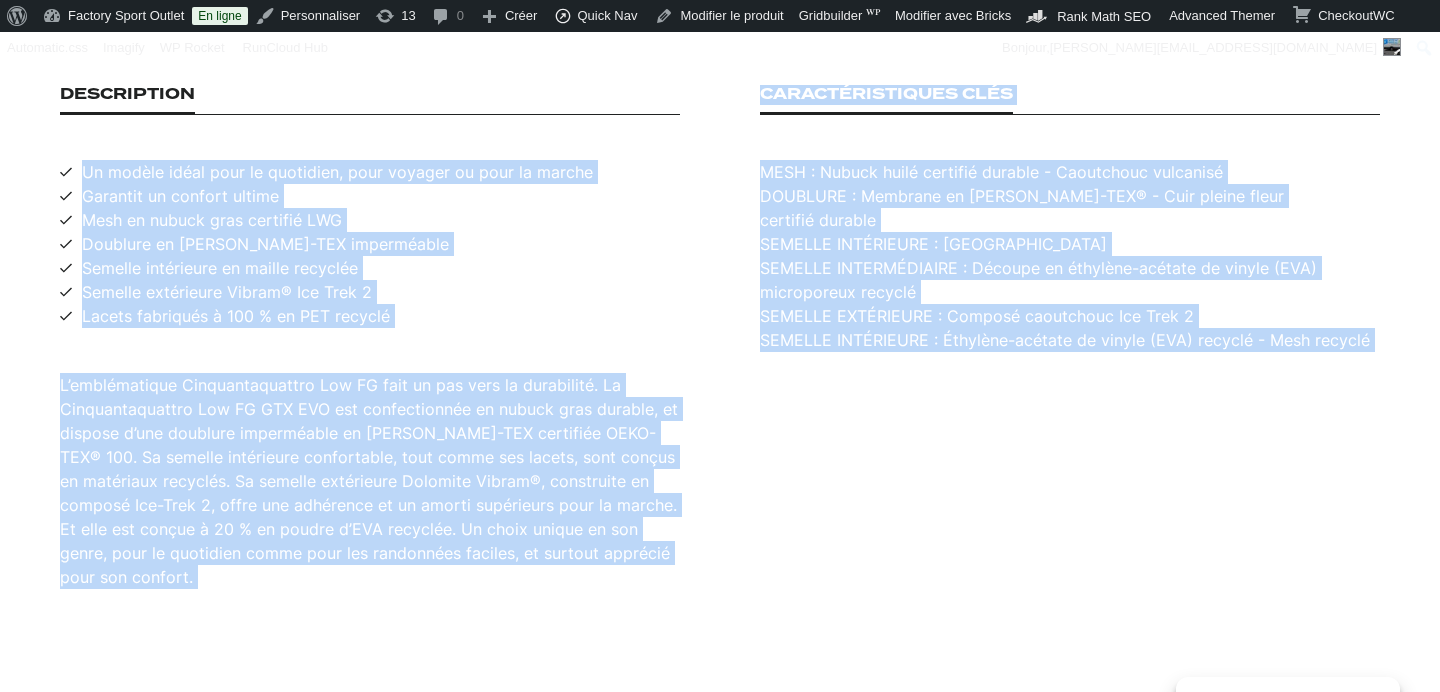 drag, startPoint x: 83, startPoint y: 147, endPoint x: 317, endPoint y: 665, distance: 568.40125 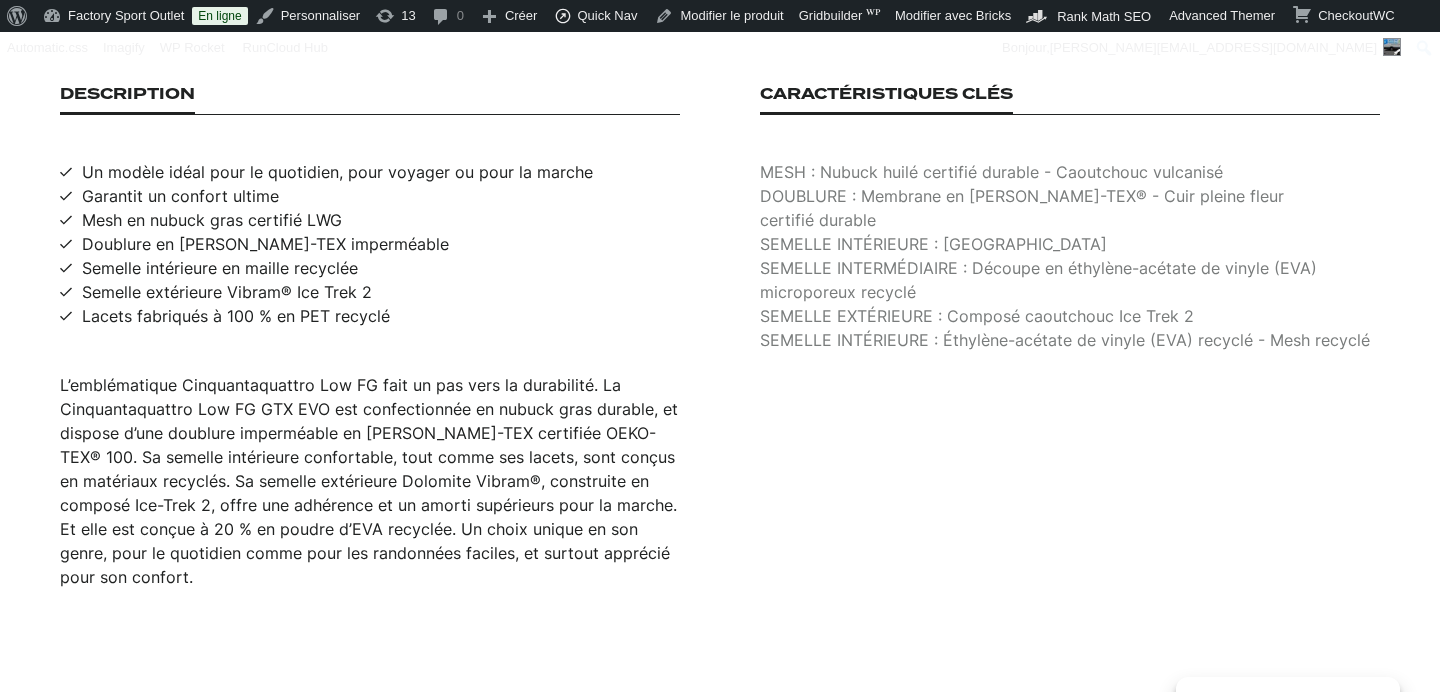 click on "Un modèle idéal pour le quotidien, pour voyager ou pour la marche Garantit un confort ultime Mesh en nubuck gras certifié LWG Doublure en GORE-TEX imperméable Semelle intérieure en maille recyclée Semelle extérieure Vibram® Ice Trek 2 Lacets fabriqués à 100 % en PET recyclé" at bounding box center (370, 244) 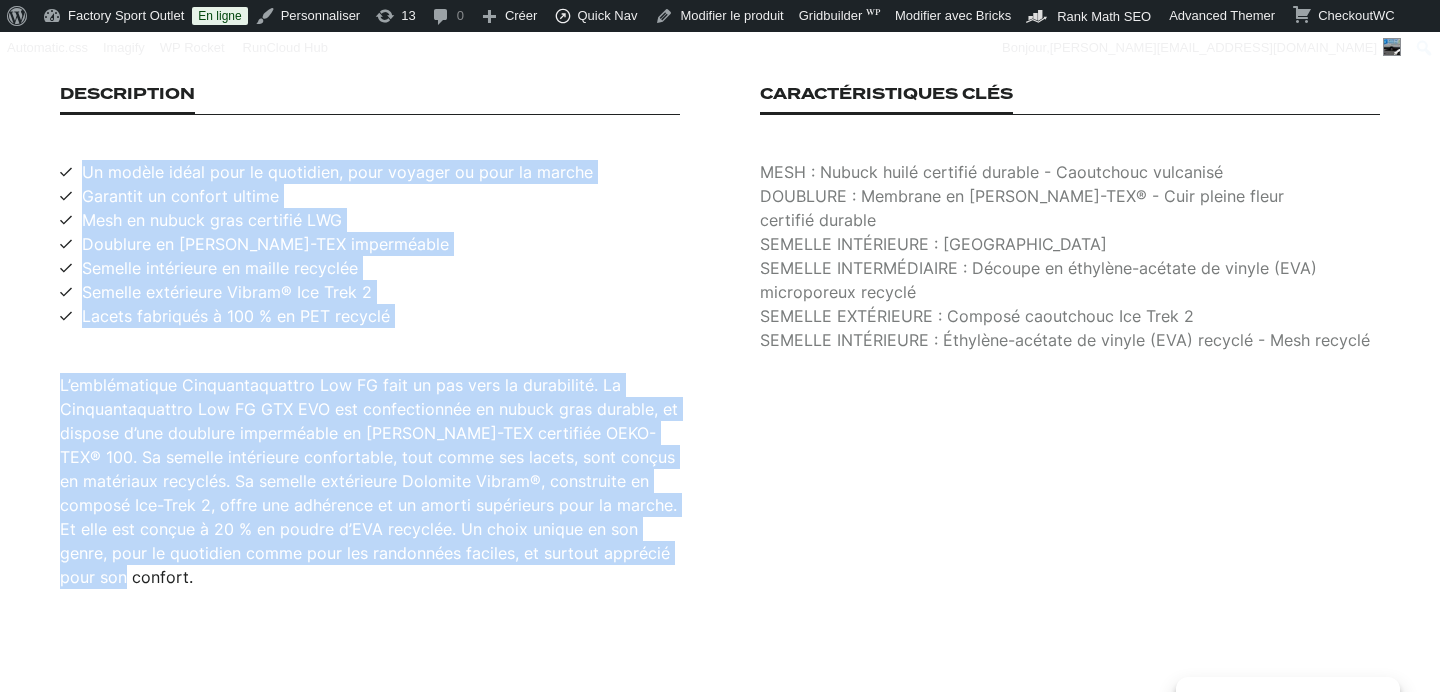 drag, startPoint x: 84, startPoint y: 146, endPoint x: 274, endPoint y: 546, distance: 442.8318 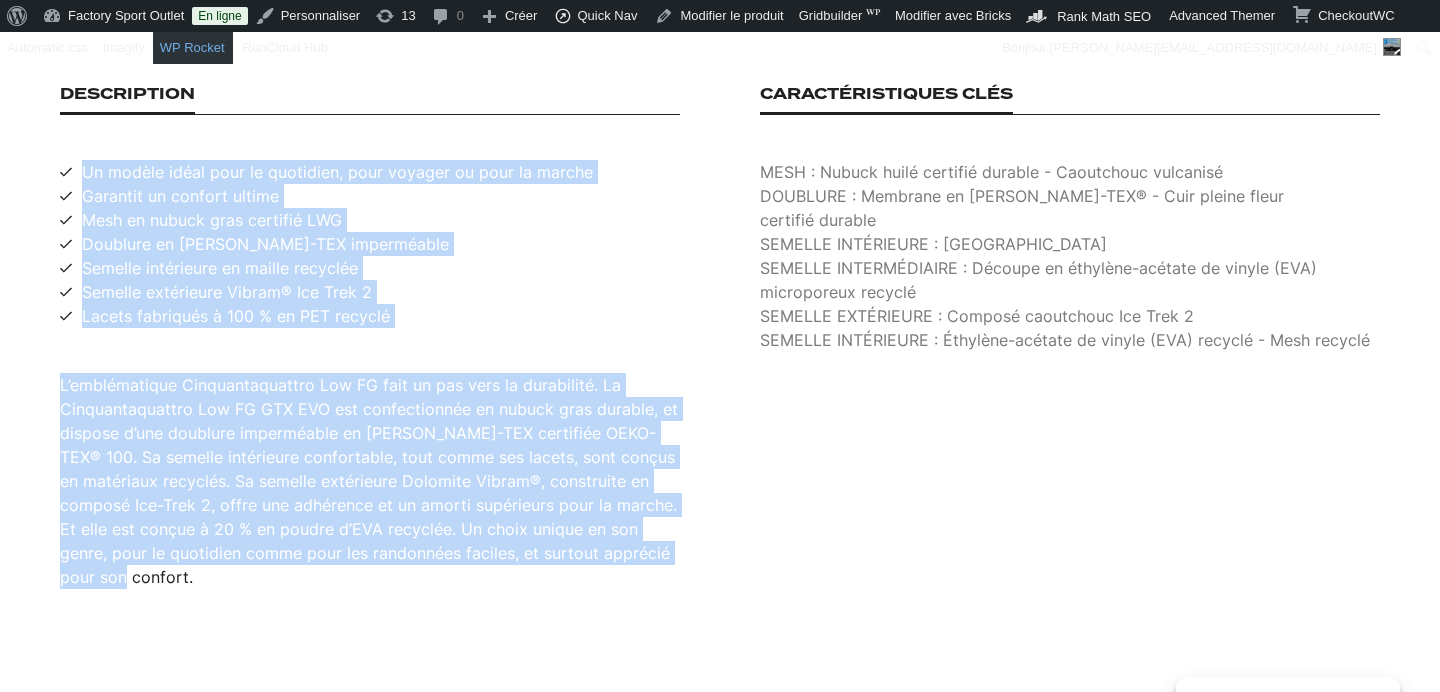 copy on "Un modèle idéal pour le quotidien, pour voyager ou pour la marche Garantit un confort ultime Mesh en nubuck gras certifié LWG Doublure en GORE-TEX imperméable Semelle intérieure en maille recyclée Semelle extérieure Vibram® Ice Trek 2 Lacets fabriqués à 100 % en PET recyclé L’emblématique Cinquantaquattro Low FG fait un pas vers la durabilité. La Cinquantaquattro Low FG GTX EVO est confectionnée en nubuck gras durable, et dispose d’une doublure imperméable en GORE-TEX certifiée OEKO-TEX® 100. Sa semelle intérieure confortable, tout comme ses lacets, sont conçus en matériaux recyclés. Sa semelle extérieure Dolomite Vibram®, construite en composé Ice-Trek 2, offre une adhérence et un amorti supérieurs pour la marche. Et elle est conçue à 20 % en poudre d’EVA recyclée. Un choix unique en son genre, pour le quotidien comme pour les randonnées faciles, et surtout apprécié pour son confort." 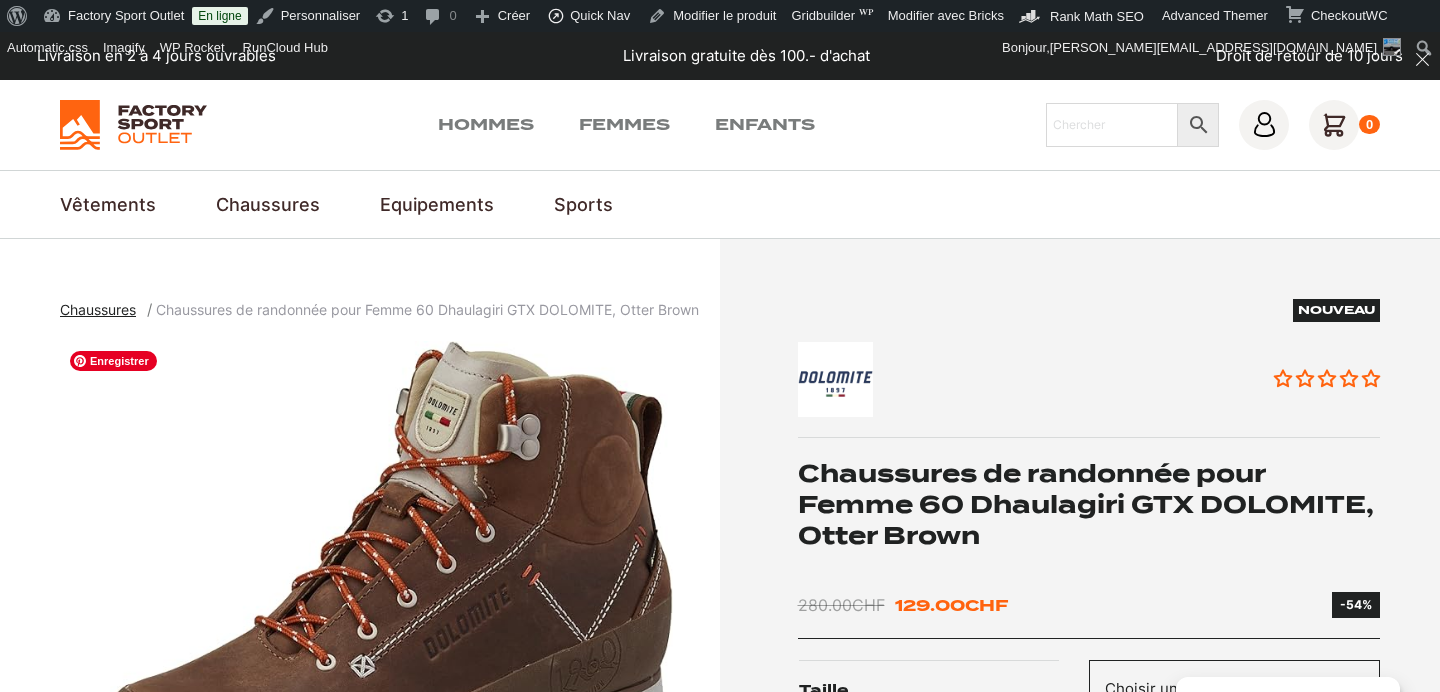 scroll, scrollTop: 0, scrollLeft: 0, axis: both 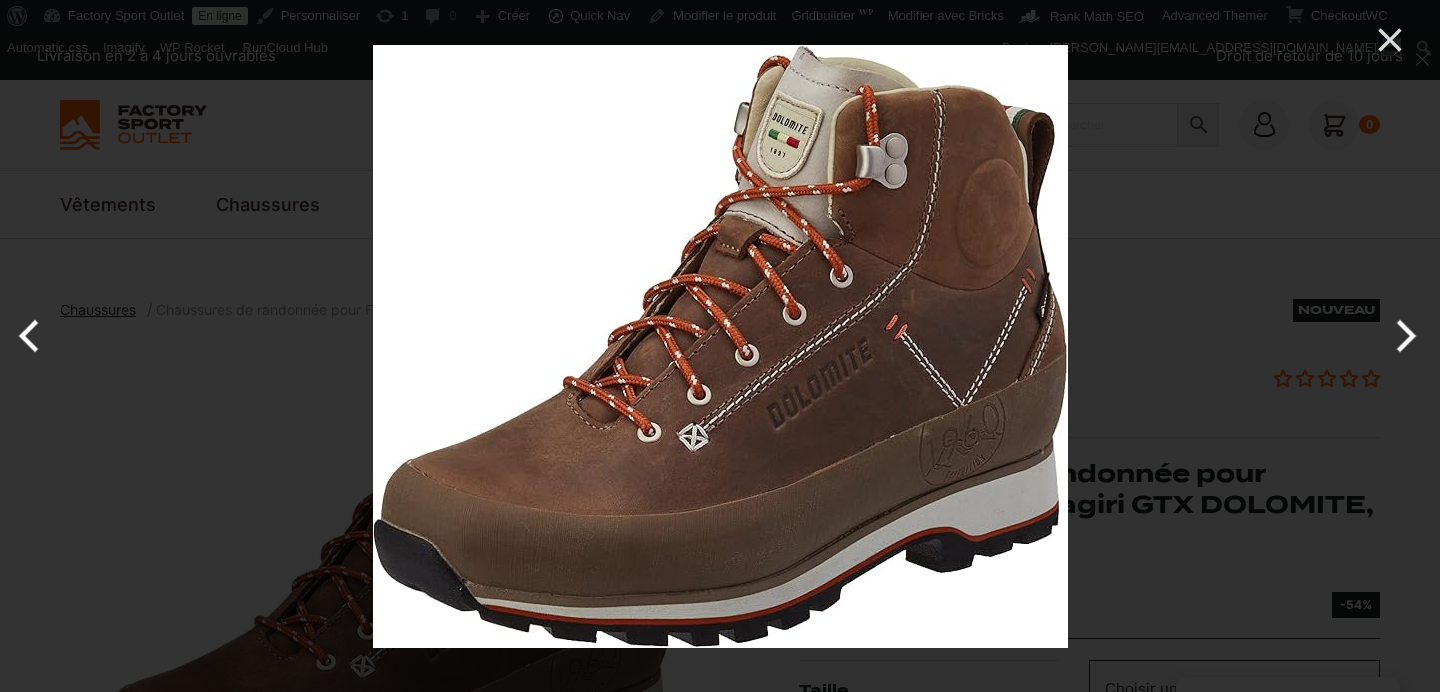 click at bounding box center (37, 336) 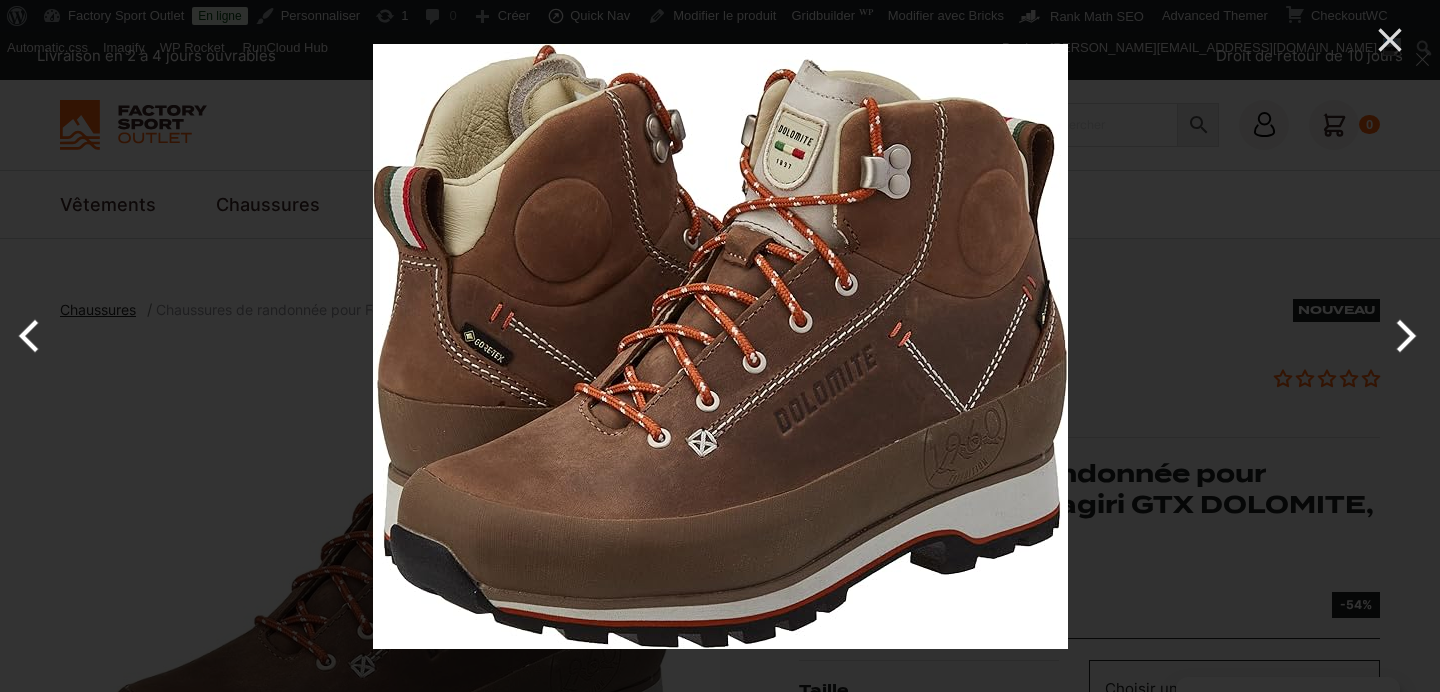 click at bounding box center (37, 336) 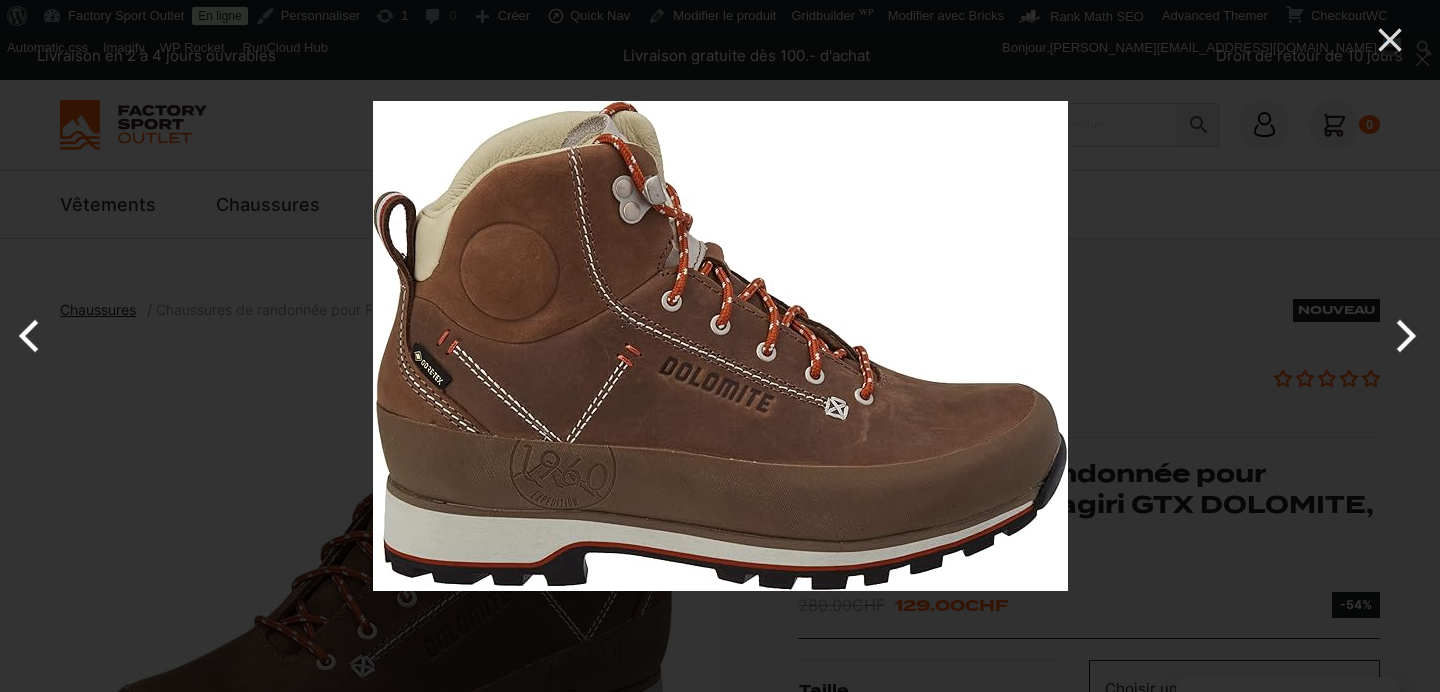 click at bounding box center (37, 336) 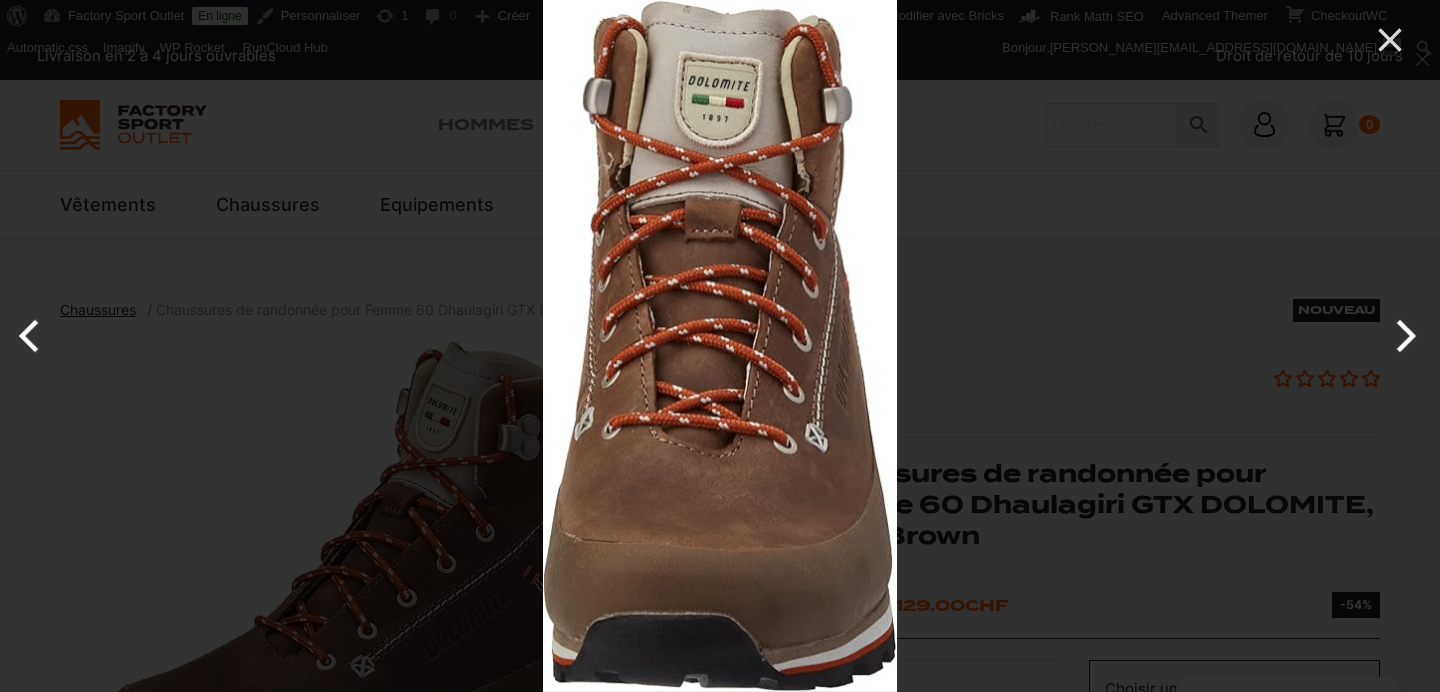 click at bounding box center [37, 336] 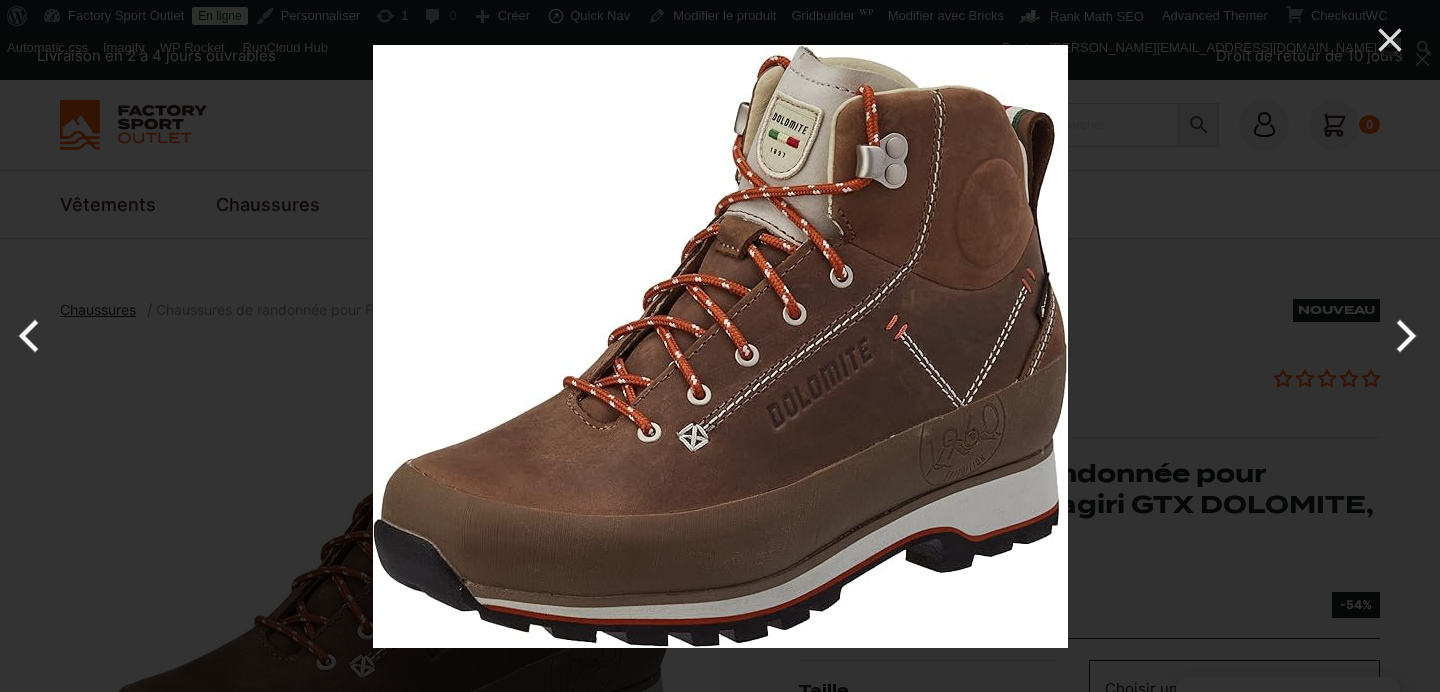 click at bounding box center (37, 336) 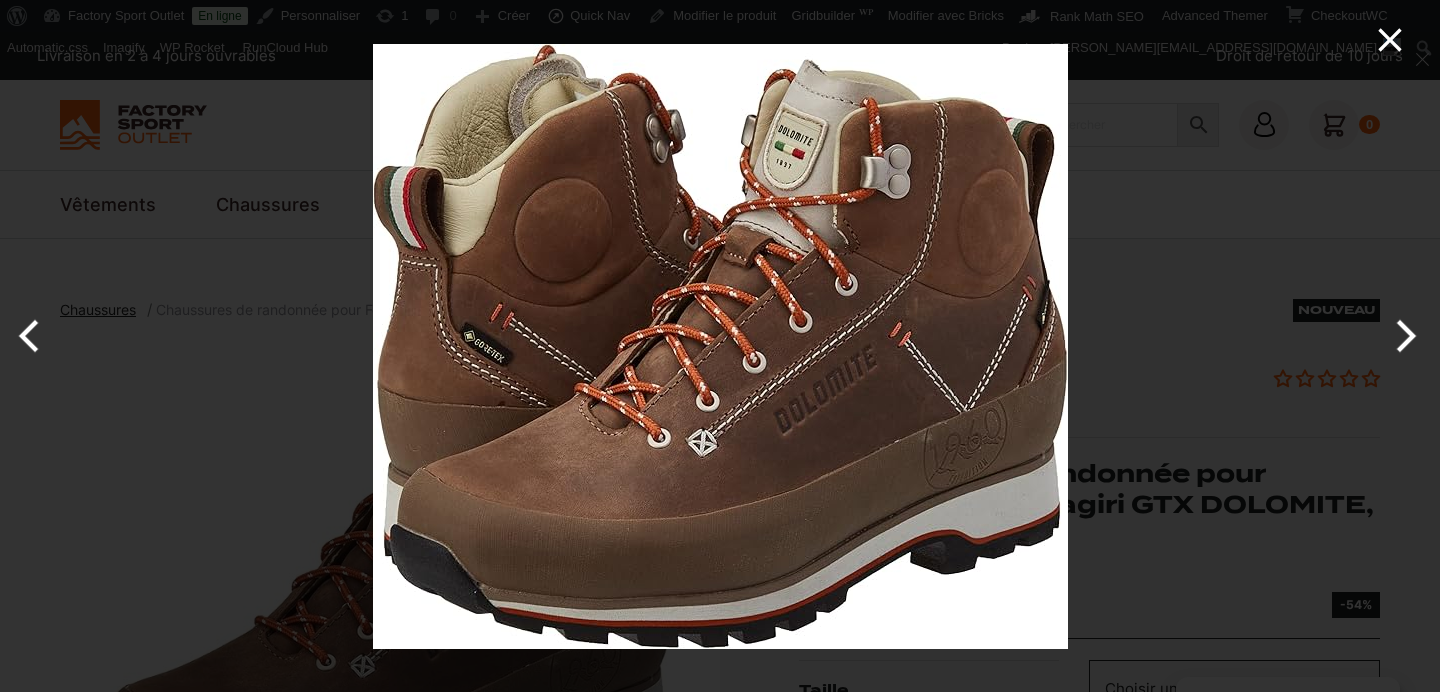 click 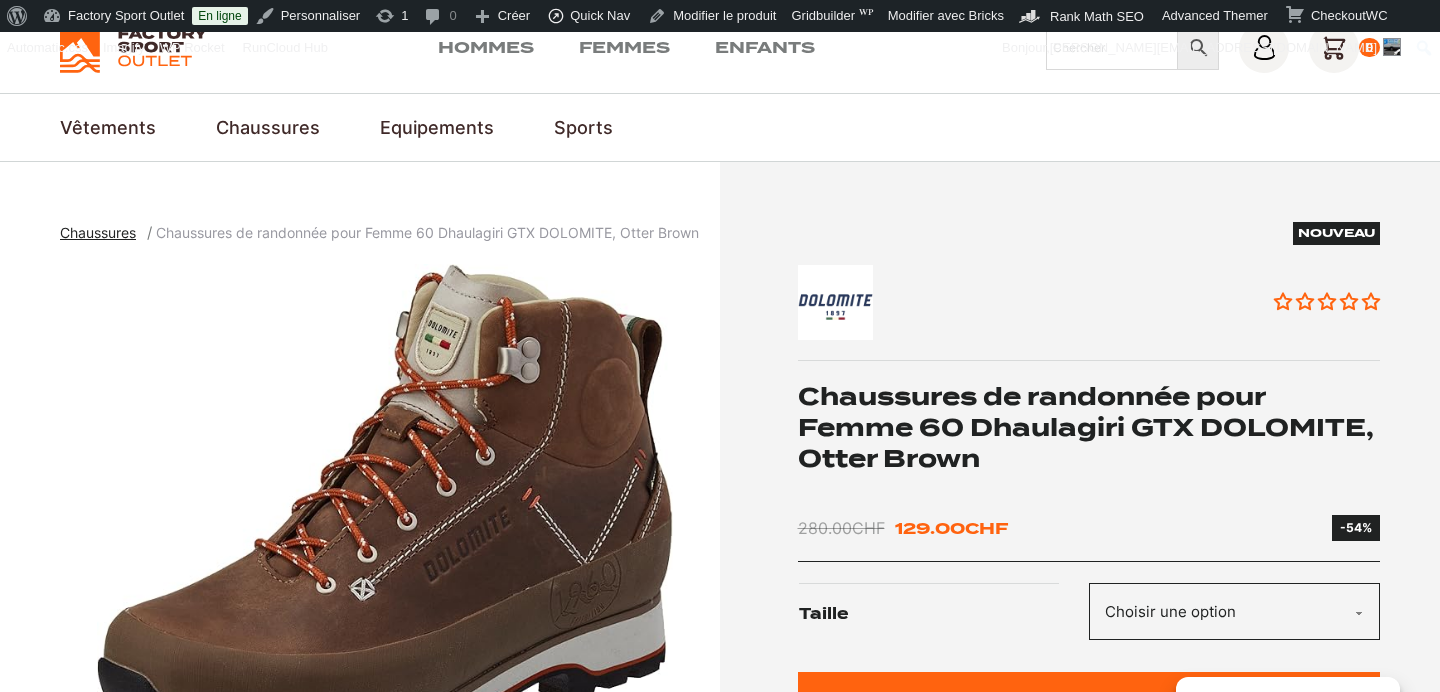 scroll, scrollTop: 125, scrollLeft: 0, axis: vertical 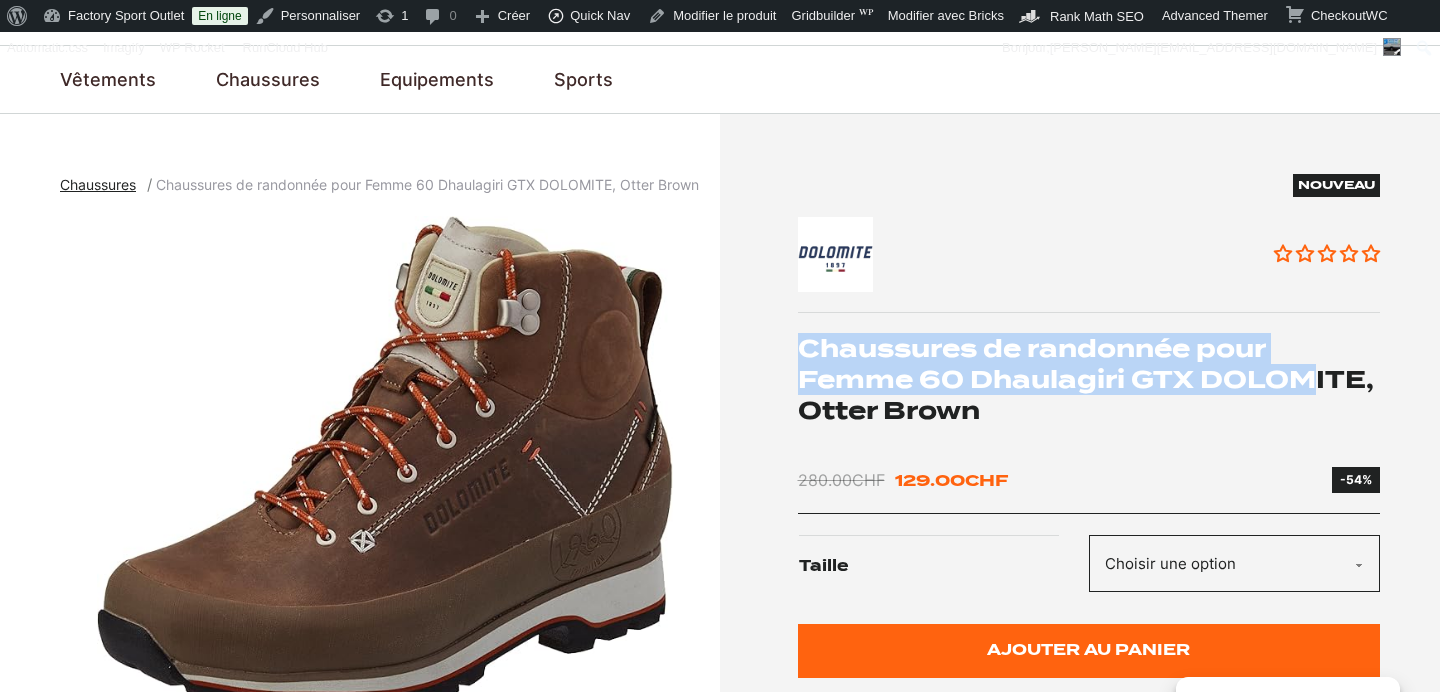 drag, startPoint x: 797, startPoint y: 349, endPoint x: 1314, endPoint y: 390, distance: 518.62317 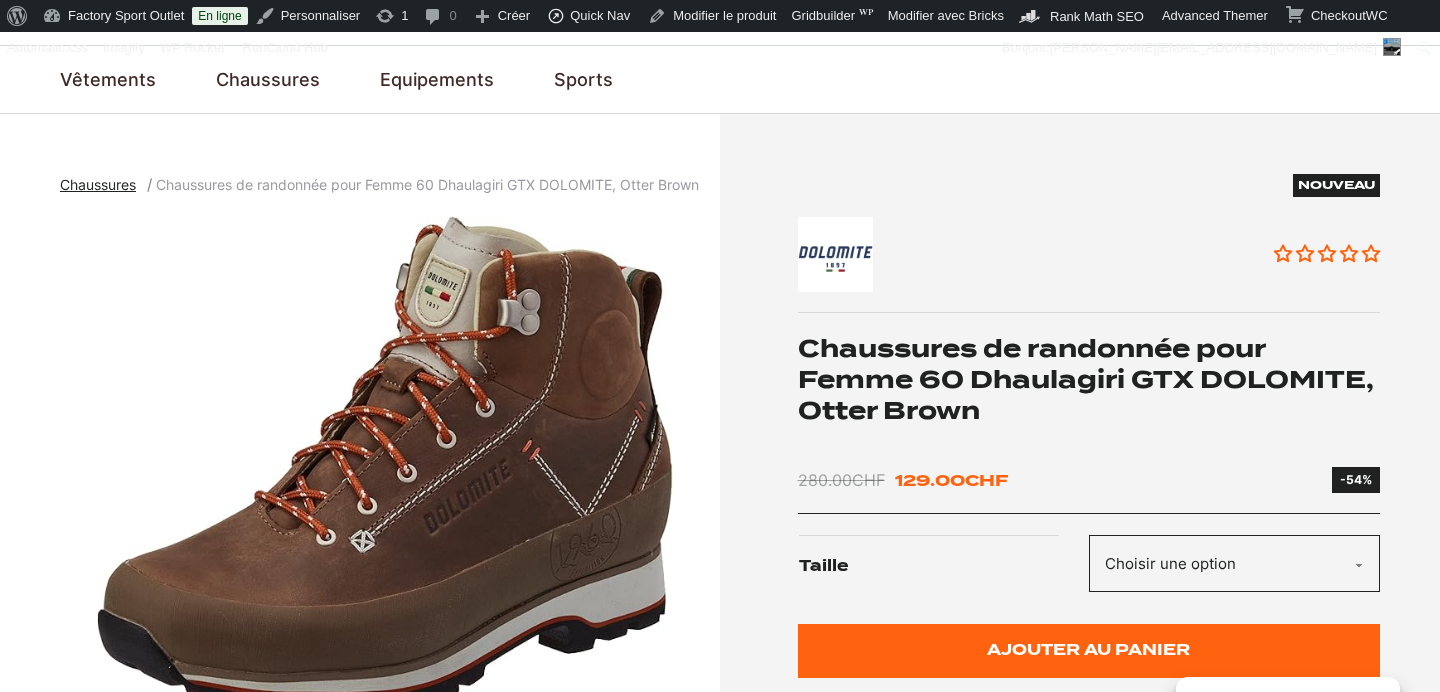 click on "Chaussures de randonnée pour Femme 60 Dhaulagiri GTX DOLOMITE, Otter Brown" at bounding box center [1089, 380] 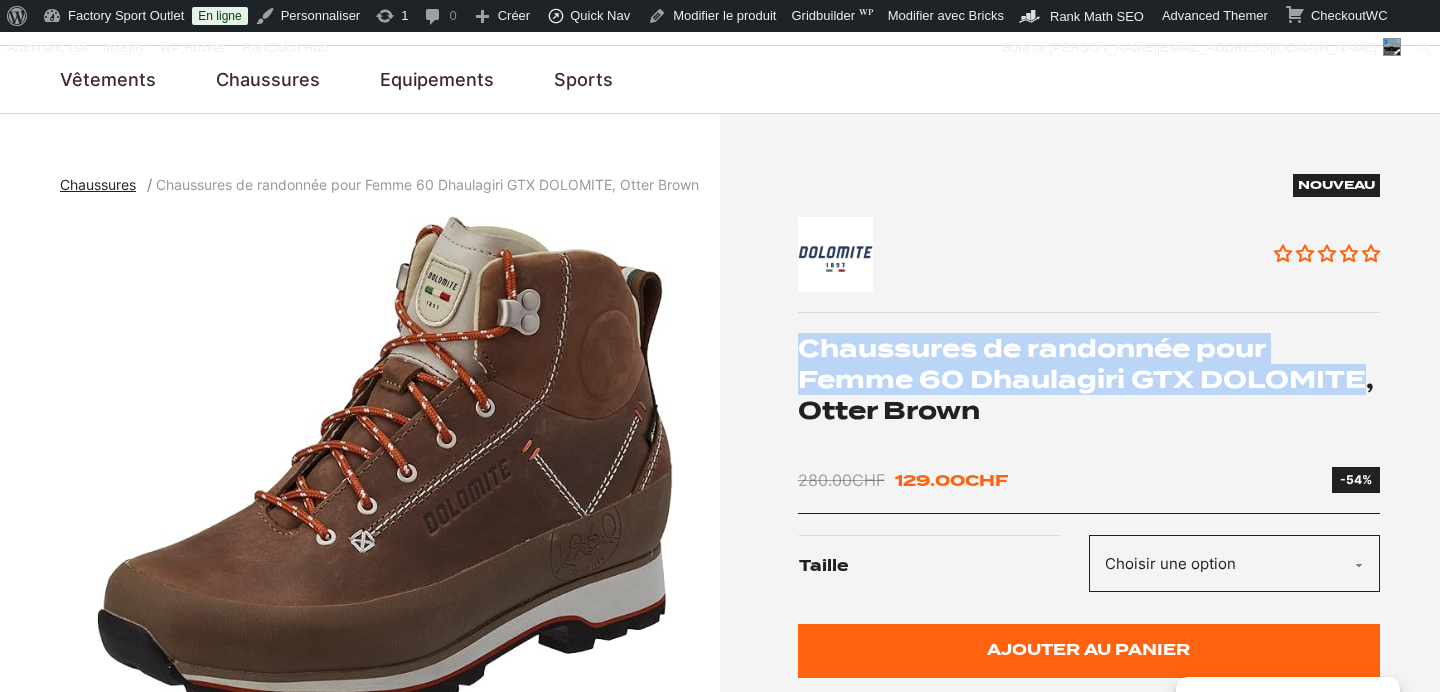 drag, startPoint x: 800, startPoint y: 345, endPoint x: 1360, endPoint y: 387, distance: 561.5728 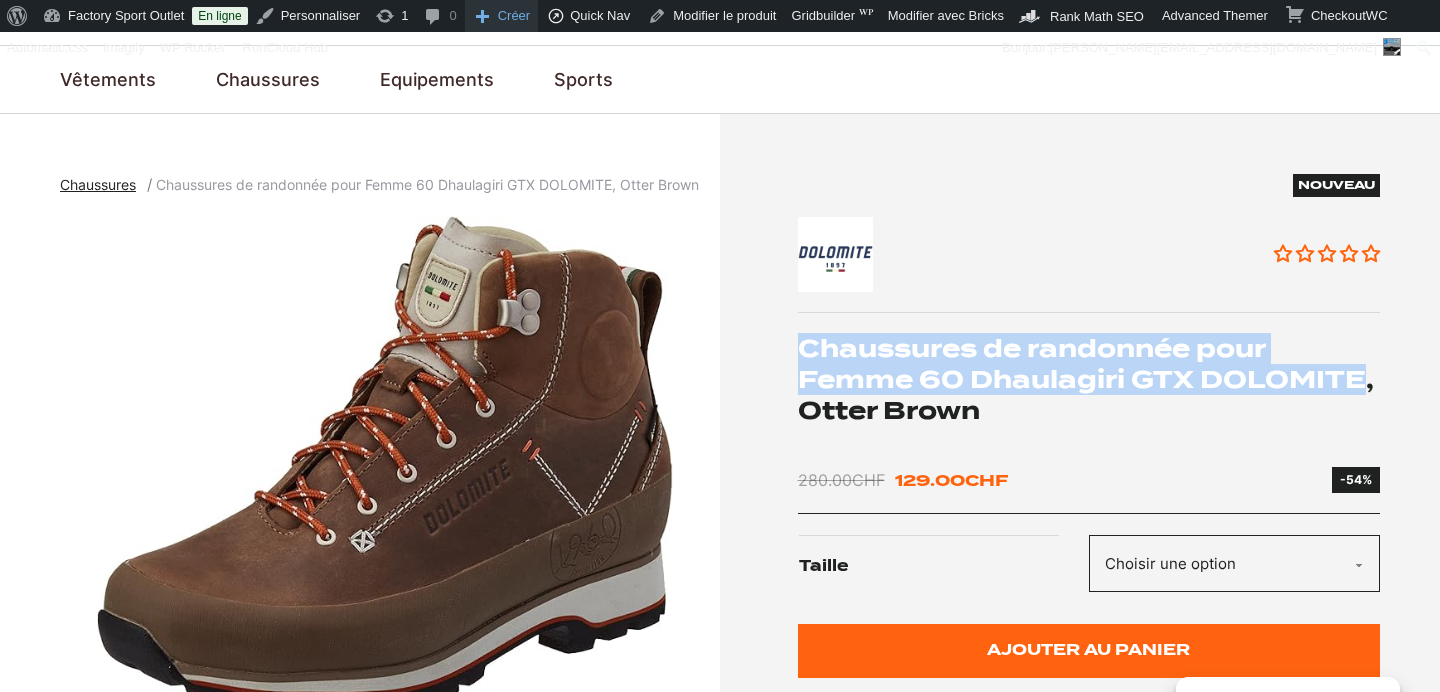 copy on "Chaussures de randonnée pour Femme 60 Dhaulagiri GTX DOLOMITE" 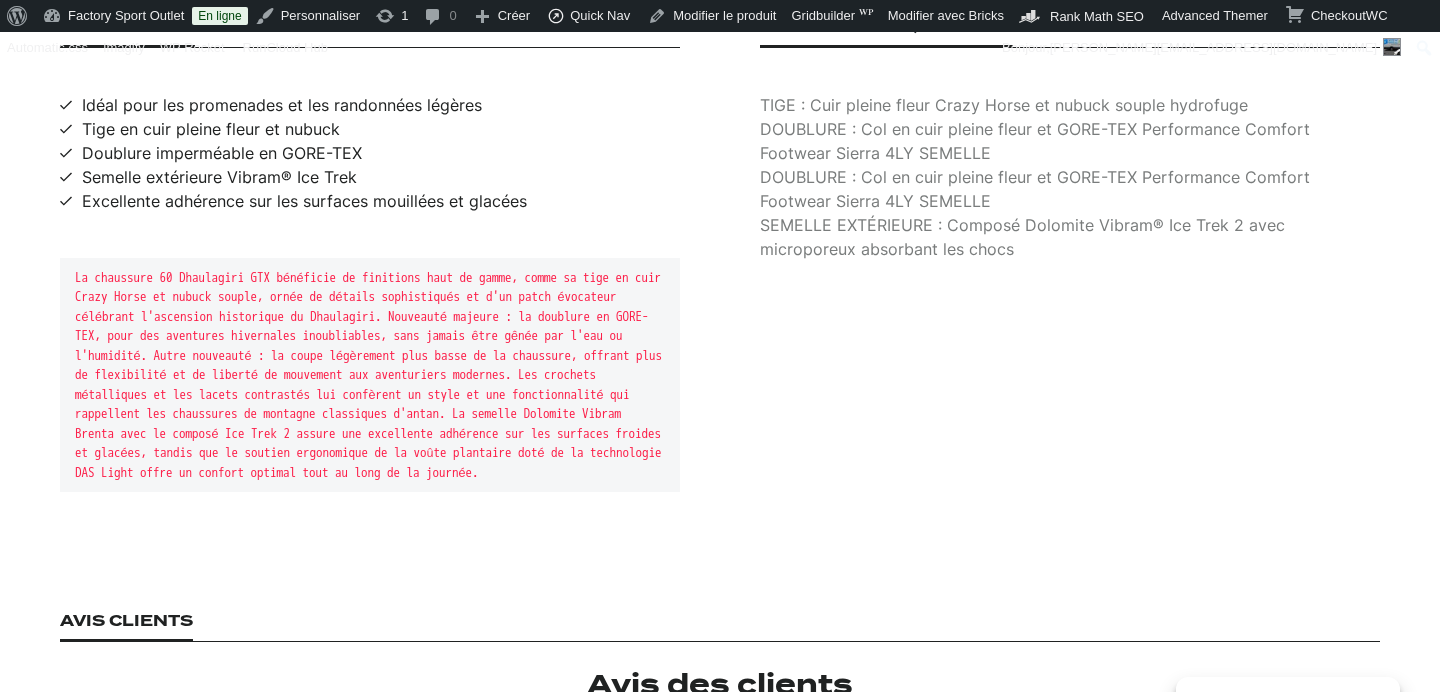 scroll, scrollTop: 1417, scrollLeft: 0, axis: vertical 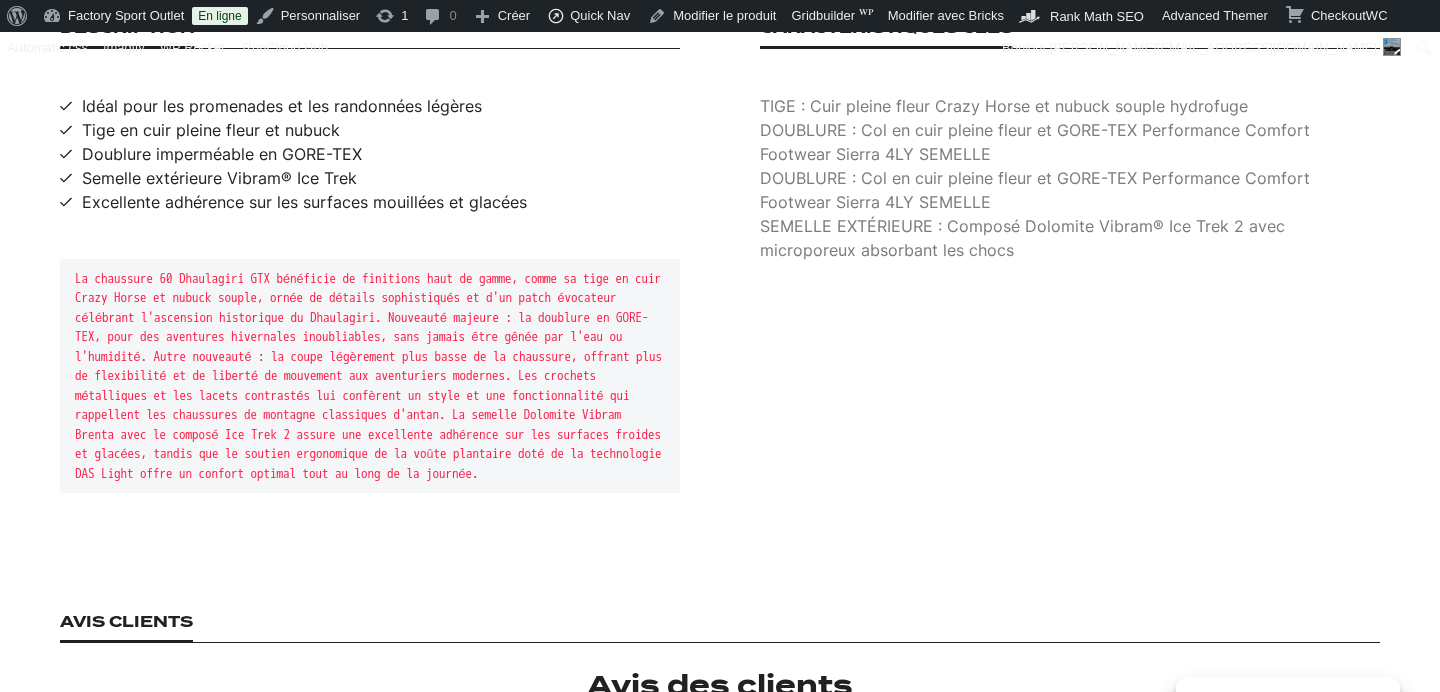 click on "Idéal pour les promenades et les randonnées légères" at bounding box center (282, 106) 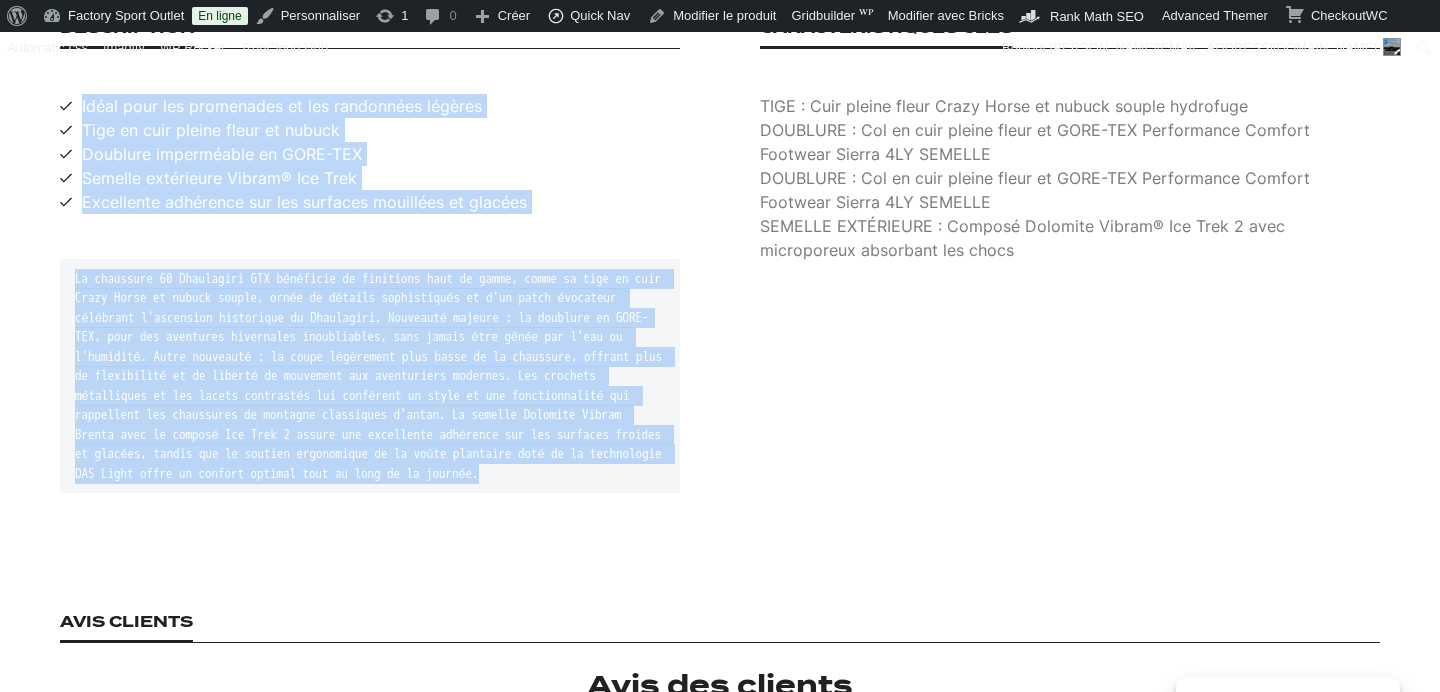 drag, startPoint x: 81, startPoint y: 83, endPoint x: 645, endPoint y: 507, distance: 705.60046 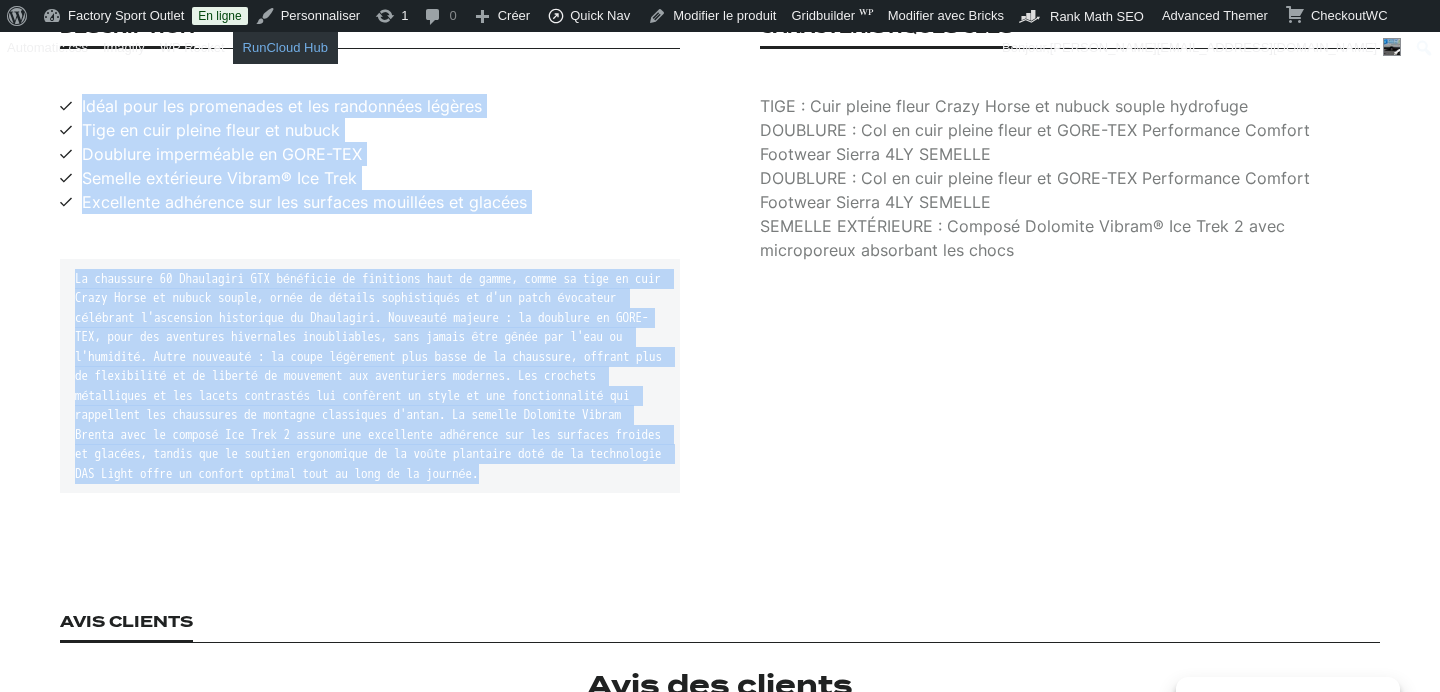 copy on "Idéal pour les promenades et les randonnées légères Tige en cuir pleine fleur et nubuck Doublure imperméable en GORE-TEX Semelle extérieure Vibram® Ice Trek Excellente adhérence sur les surfaces mouillées et glacées La chaussure 60 Dhaulagiri GTX bénéficie de finitions haut de gamme, comme sa tige en cuir Crazy Horse et nubuck souple, ornée de détails sophistiqués et d'un patch évocateur célébrant l'ascension historique du Dhaulagiri. Nouveauté majeure : la doublure en GORE-TEX, pour des aventures hivernales inoubliables, sans jamais être gênée par l'eau ou l'humidité. Autre nouveauté : la coupe légèrement plus basse de la chaussure, offrant plus de flexibilité et de liberté de mouvement aux aventuriers modernes. Les crochets métalliques et les lacets contrastés lui confèrent un style et une fonctionnalité qui rappellent les chaussures de montagne classiques d'antan. La semelle Dolomite Vibram Brenta avec le composé Ice Trek 2 assure une excellente adhérence sur les surfaces froides et glacées, tandis que ..." 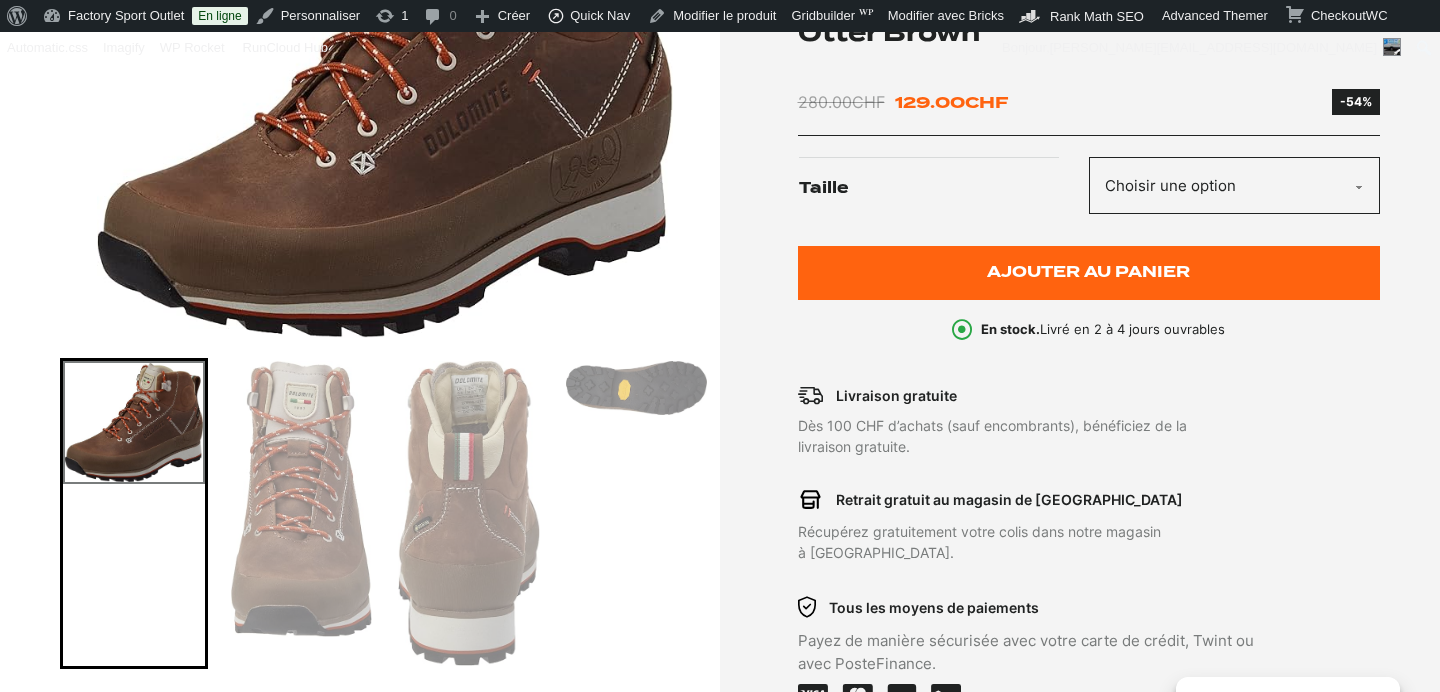 scroll, scrollTop: 551, scrollLeft: 0, axis: vertical 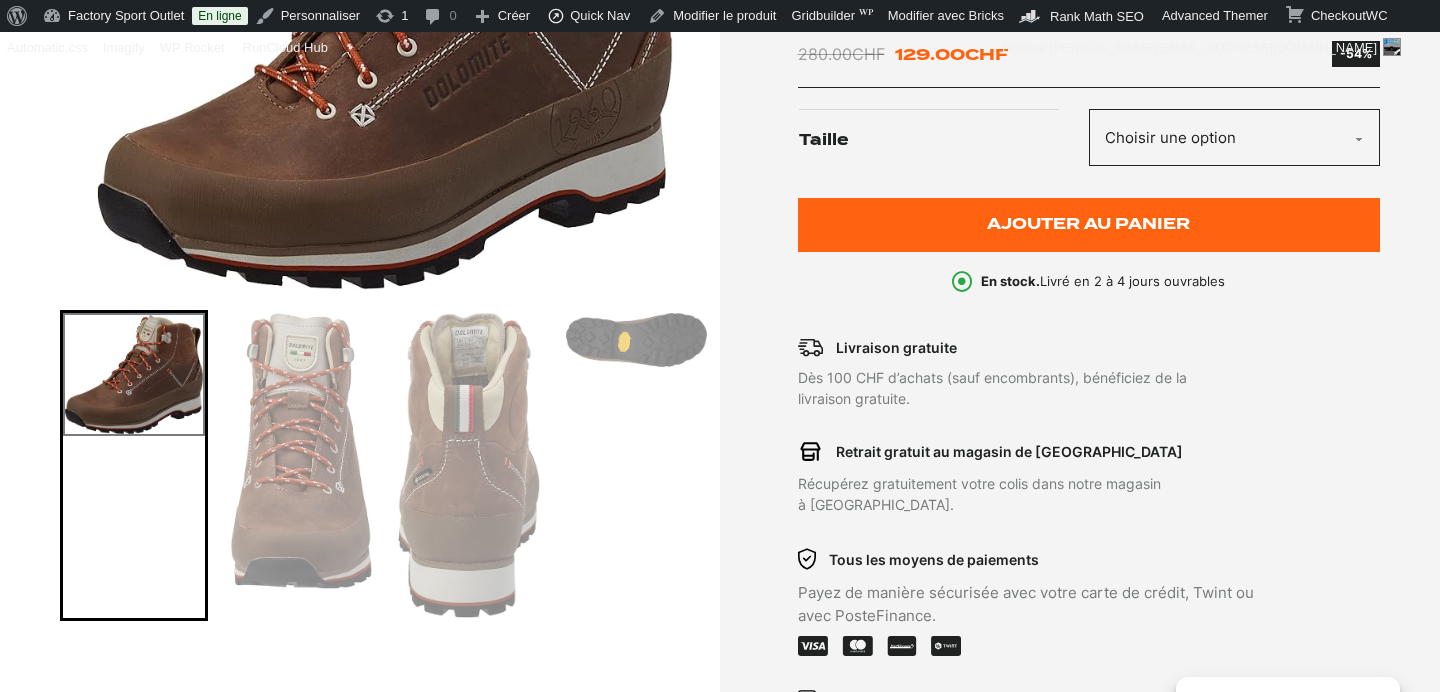 click on "Choisir une option 38" 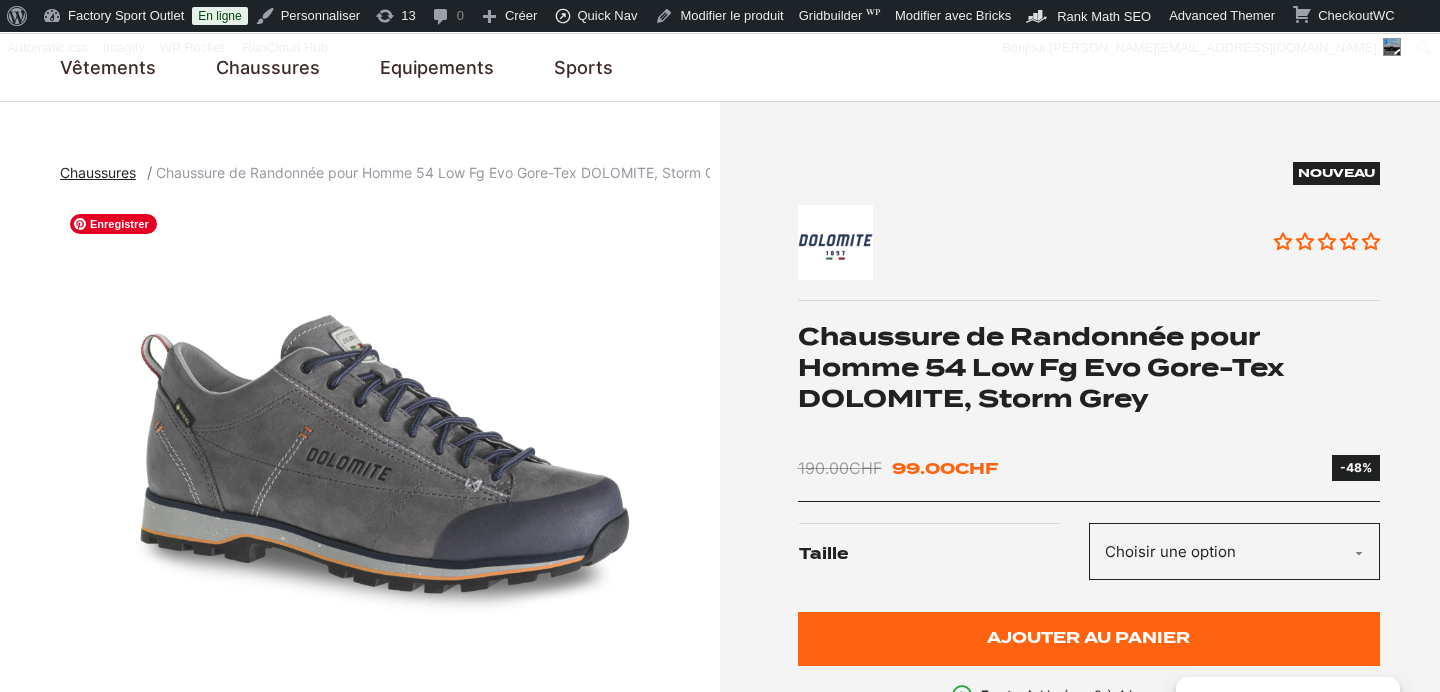 scroll, scrollTop: 136, scrollLeft: 0, axis: vertical 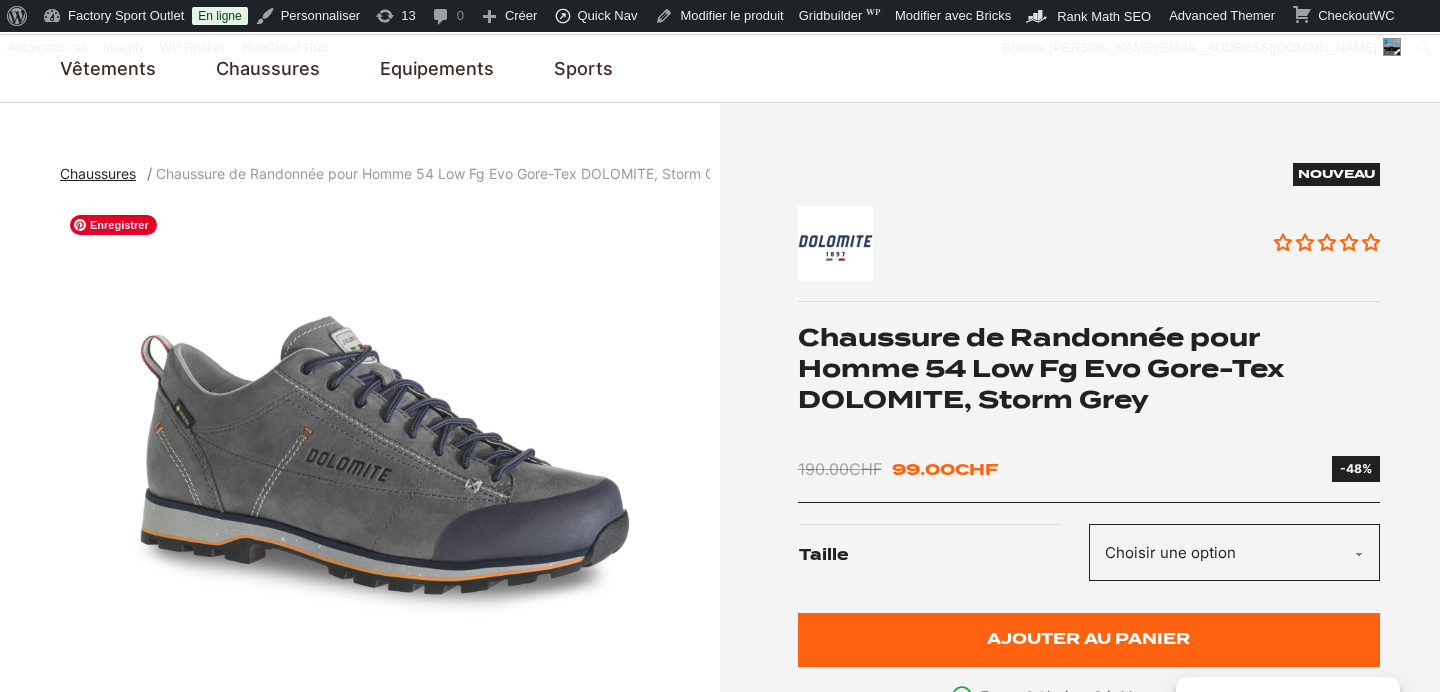 click at bounding box center [385, 455] 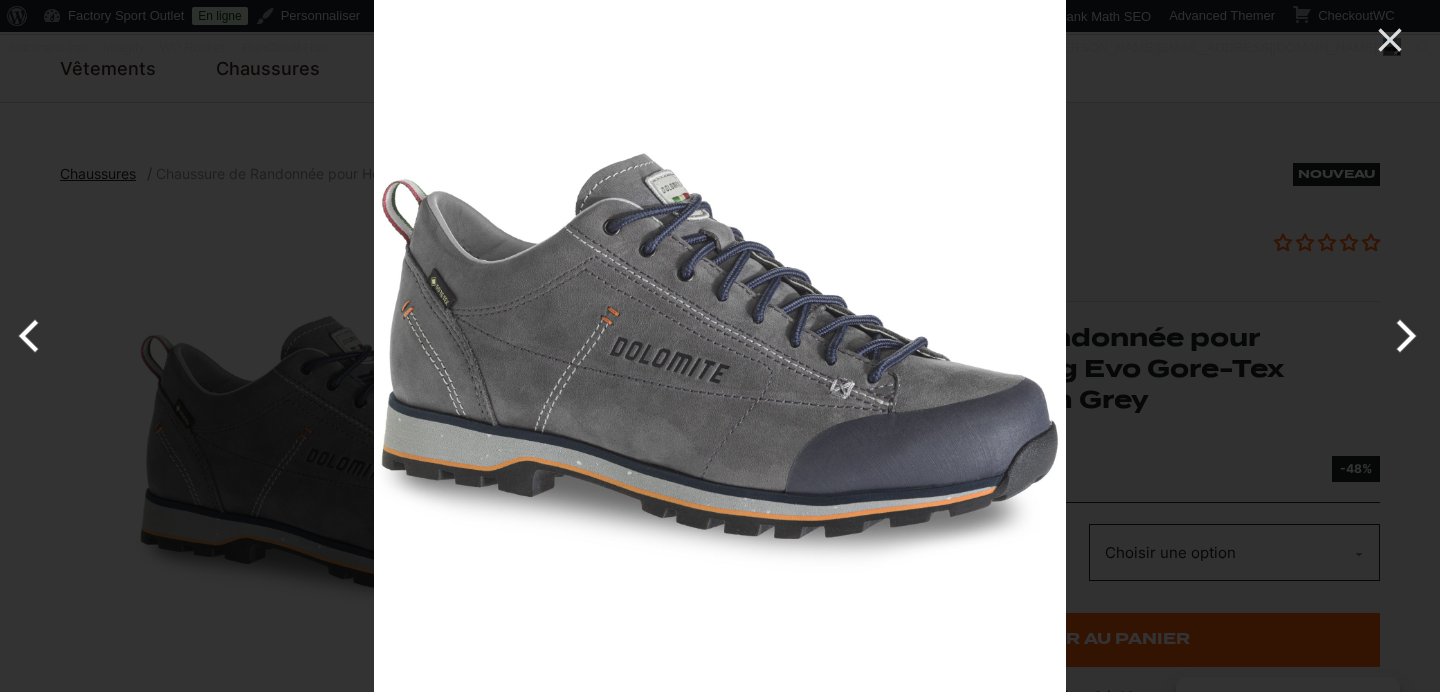 click at bounding box center [37, 336] 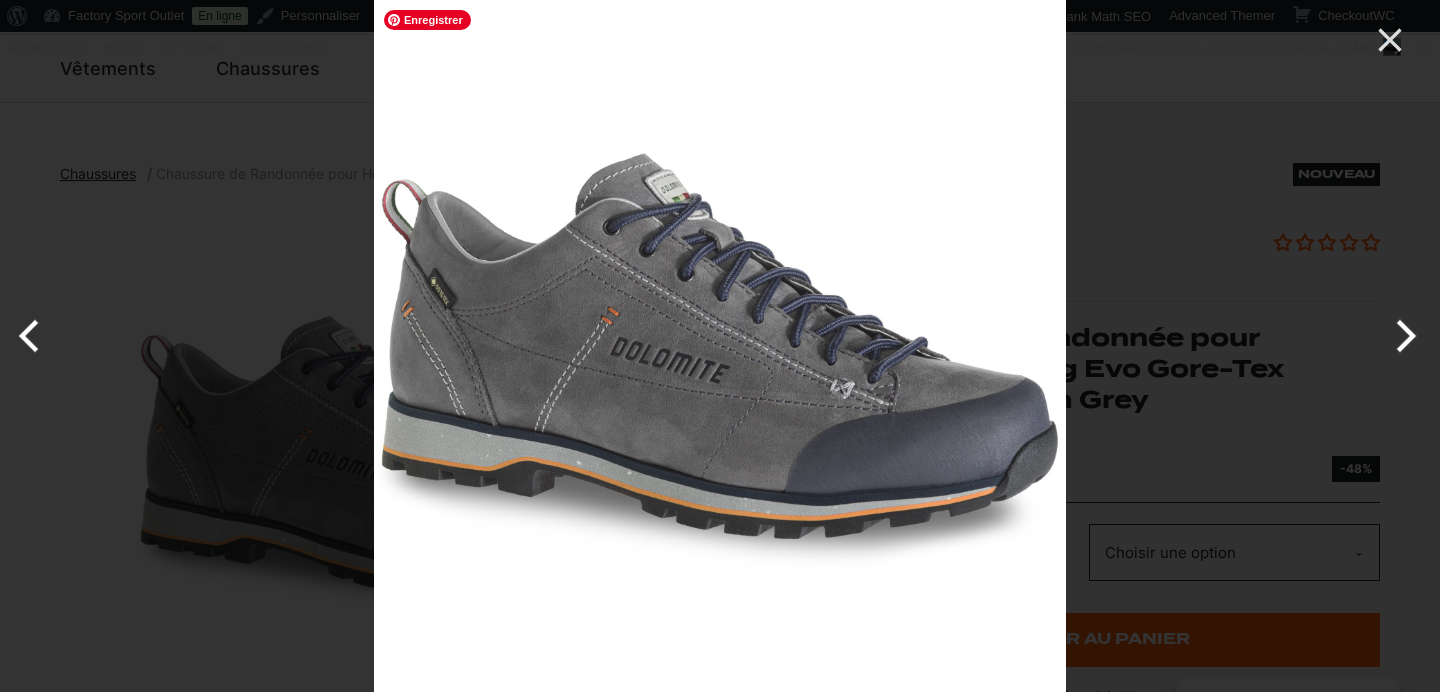 click at bounding box center (1094, 346) 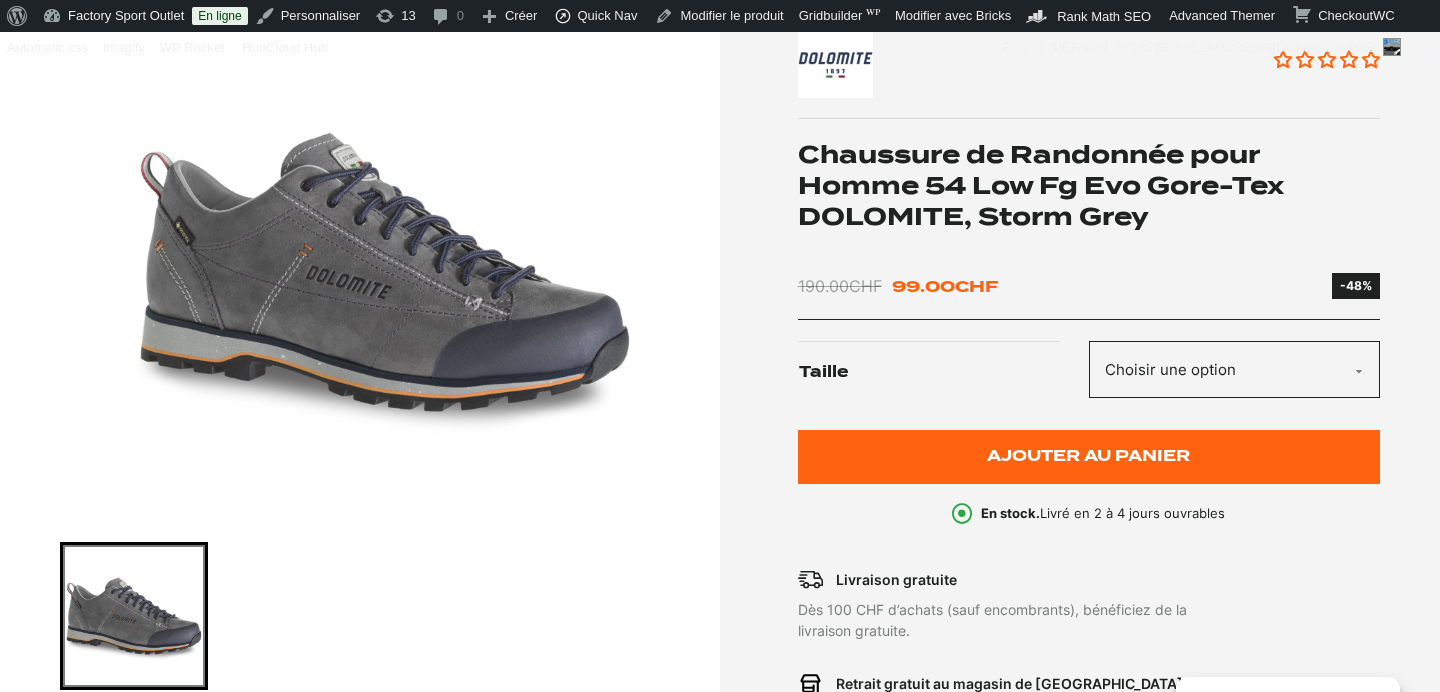 scroll, scrollTop: 206, scrollLeft: 0, axis: vertical 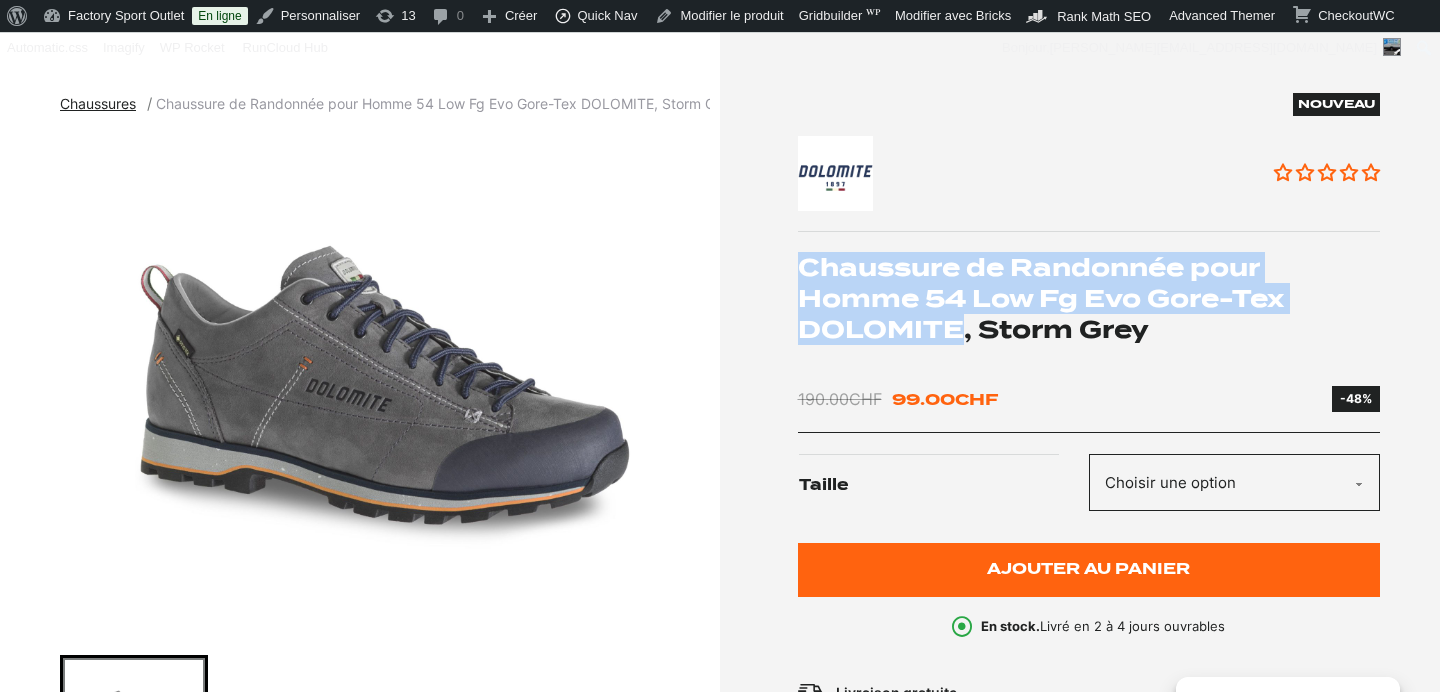 drag, startPoint x: 799, startPoint y: 262, endPoint x: 959, endPoint y: 326, distance: 172.32527 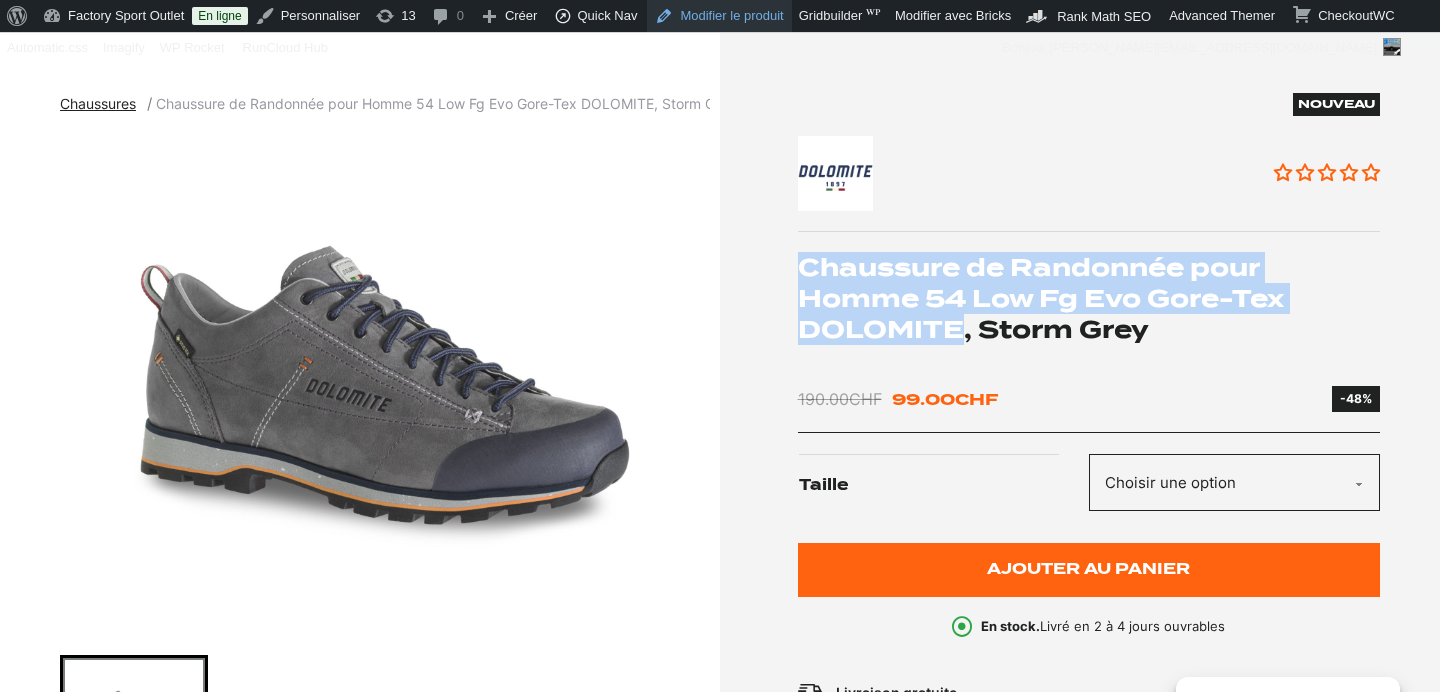 copy on "Chaussure de Randonnée pour Homme 54 Low Fg Evo Gore-Tex DOLOMITE" 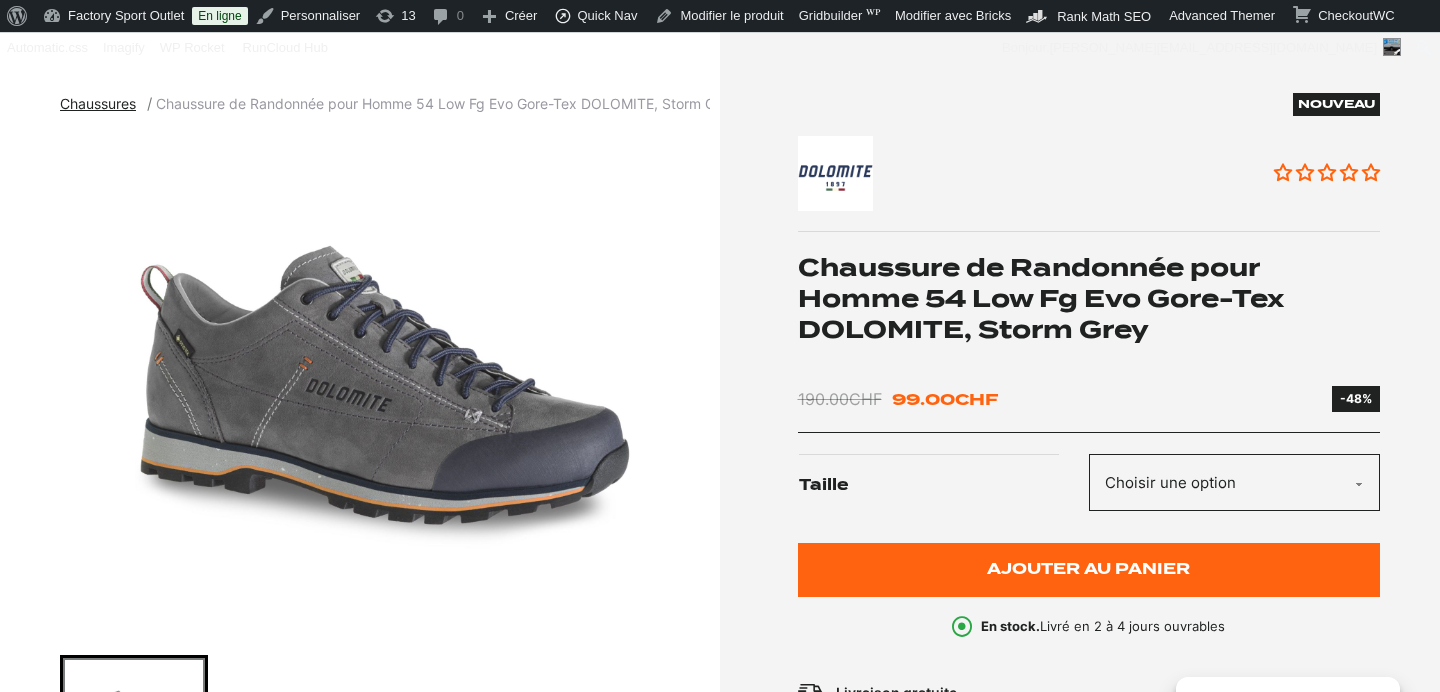 click on "Nouveau
Aucun avis
Chaussure de Randonnée pour Homme 54 Low Fg Evo Gore-Tex DOLOMITE, Storm Grey 190.00  CHF   Le prix initial était : 190.00 CHF. 99.00  CHF Le prix actuel est : 99.00 CHF.
-48%
[GEOGRAPHIC_DATA]
Choisir une option 42 Effacer
quantité de Chaussure de Randonnée pour Homme 54 Low Fg Evo Gore-Tex DOLOMITE, Storm Grey
1
Ajouter au panier
En stock.  Livré en 2 à 4 jours ouvrables" at bounding box center [1089, 365] 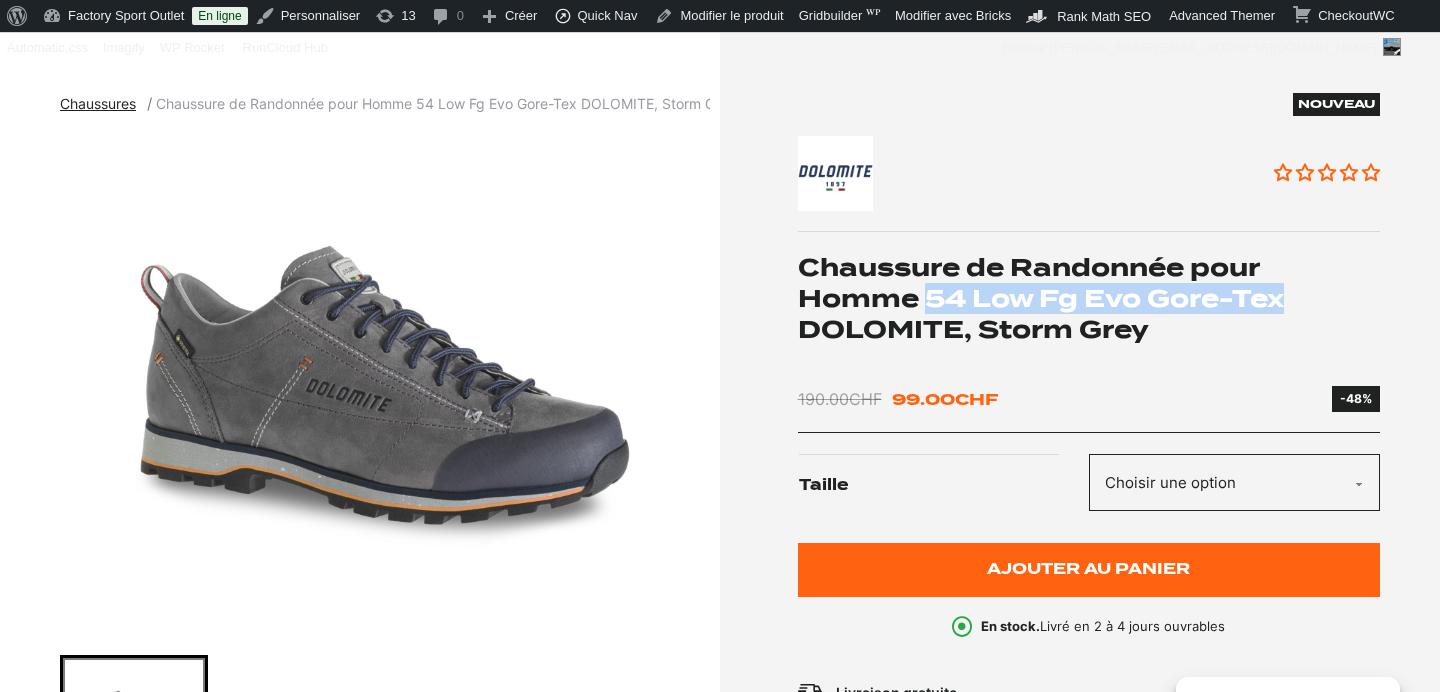 drag, startPoint x: 925, startPoint y: 294, endPoint x: 1287, endPoint y: 302, distance: 362.08838 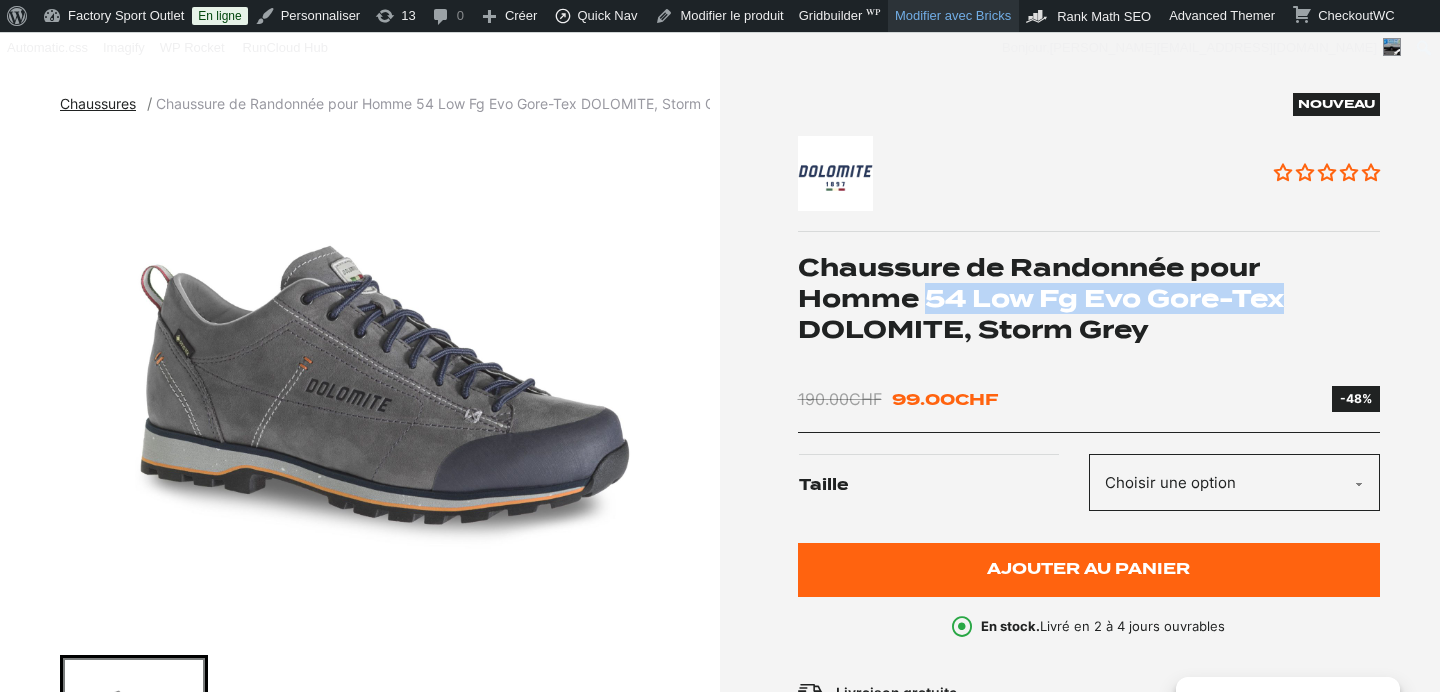 copy on "54 Low Fg Evo Gore-Tex" 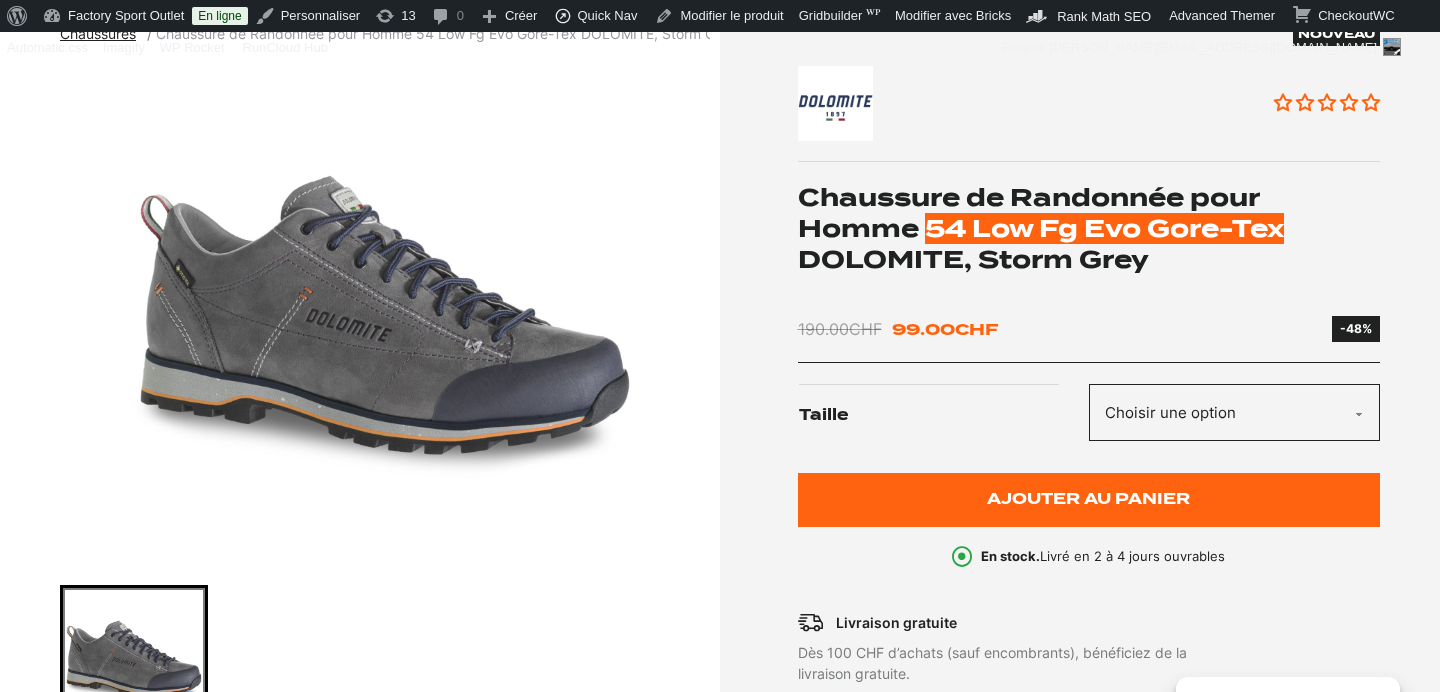 scroll, scrollTop: 275, scrollLeft: 0, axis: vertical 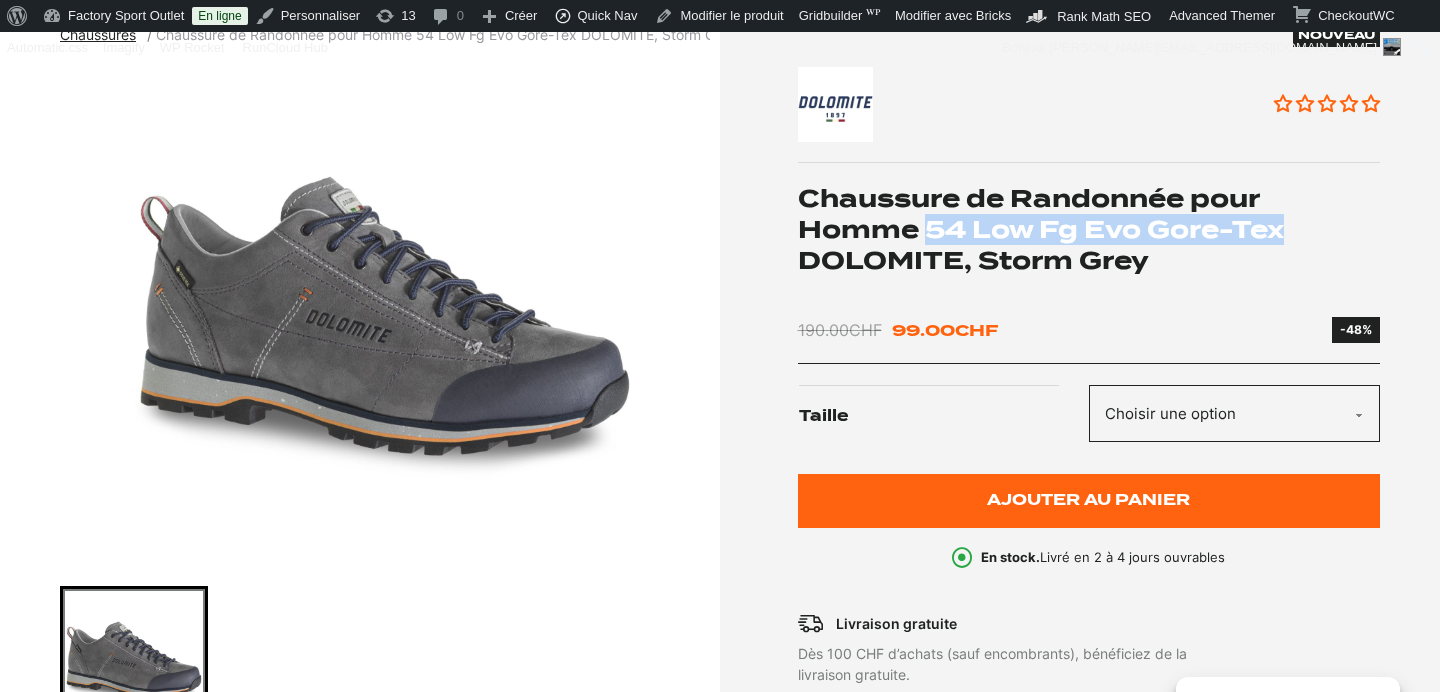 click on "Choisir une option 42" 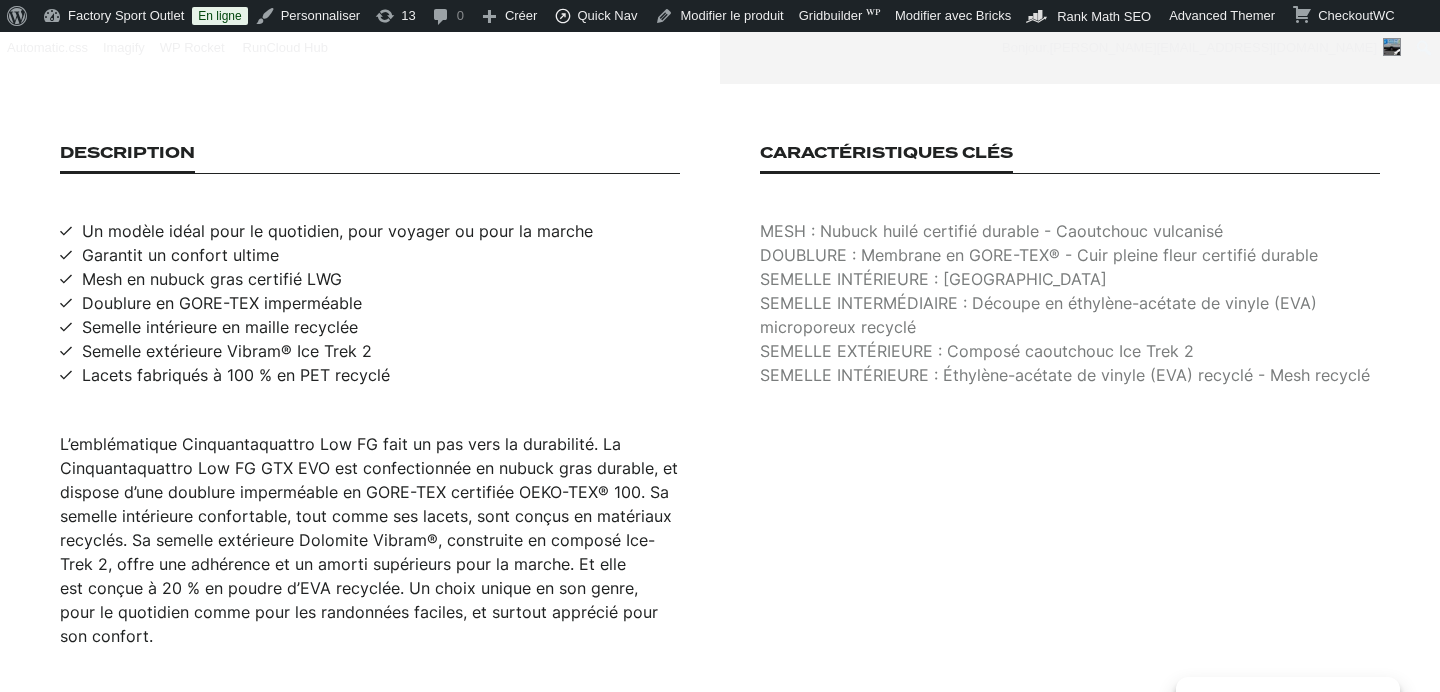 scroll, scrollTop: 1298, scrollLeft: 0, axis: vertical 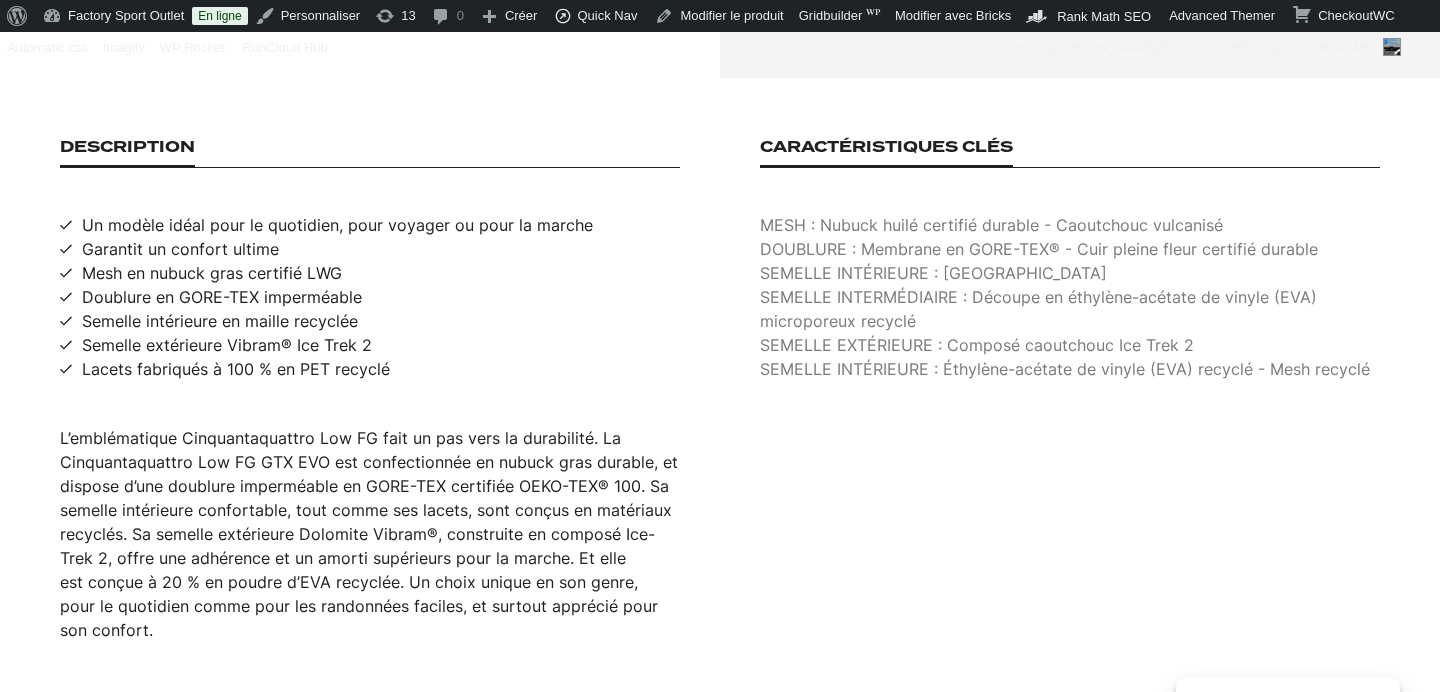 drag, startPoint x: 81, startPoint y: 197, endPoint x: 213, endPoint y: 600, distance: 424.0672 